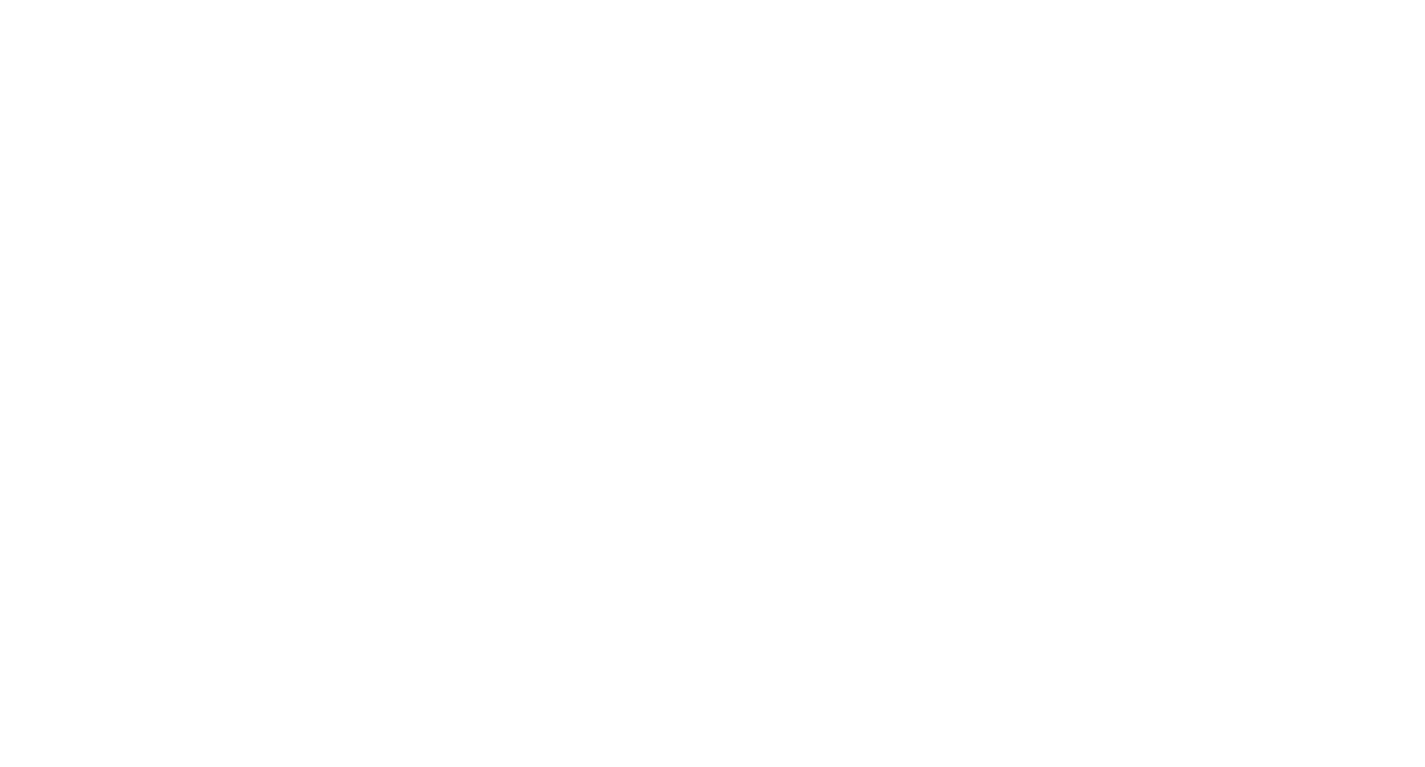 scroll, scrollTop: 0, scrollLeft: 0, axis: both 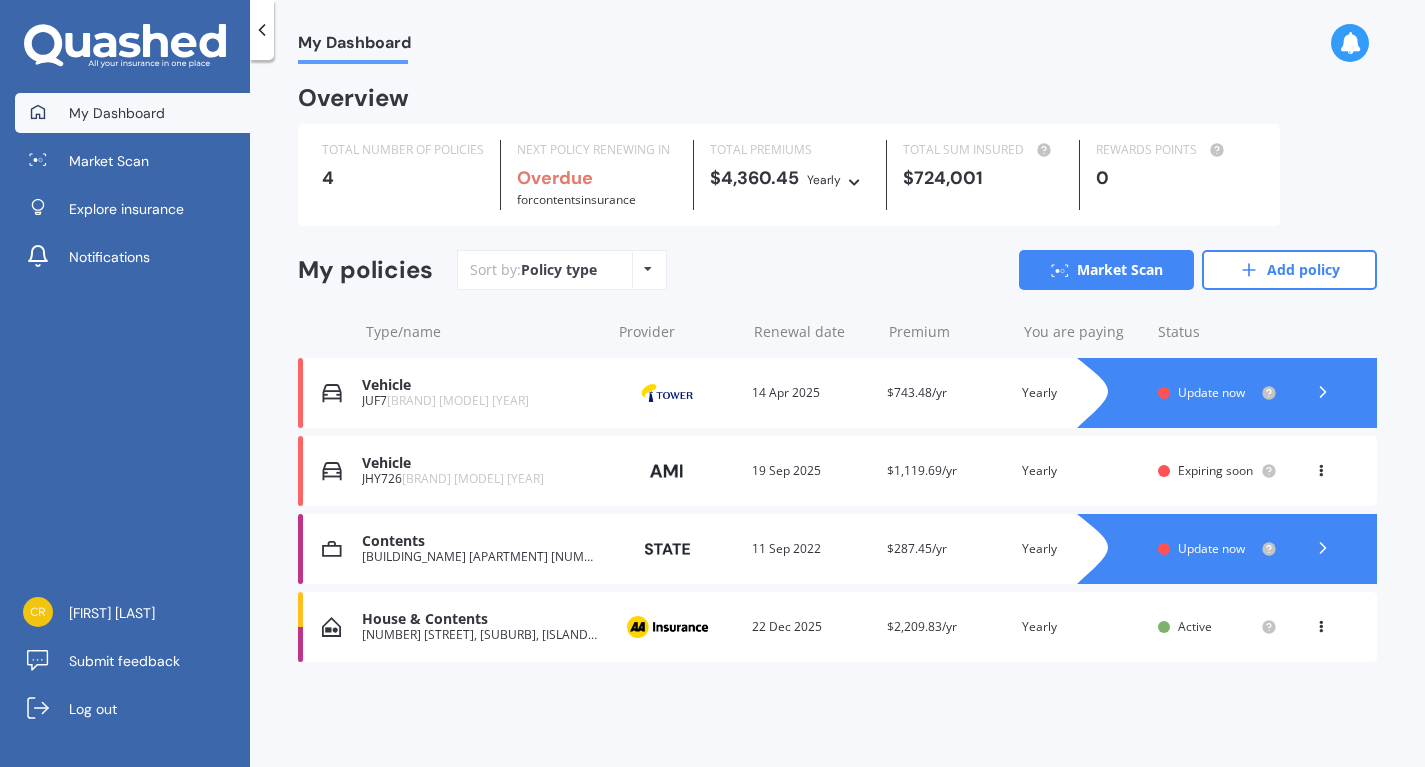click on "Update now" at bounding box center [1211, 548] 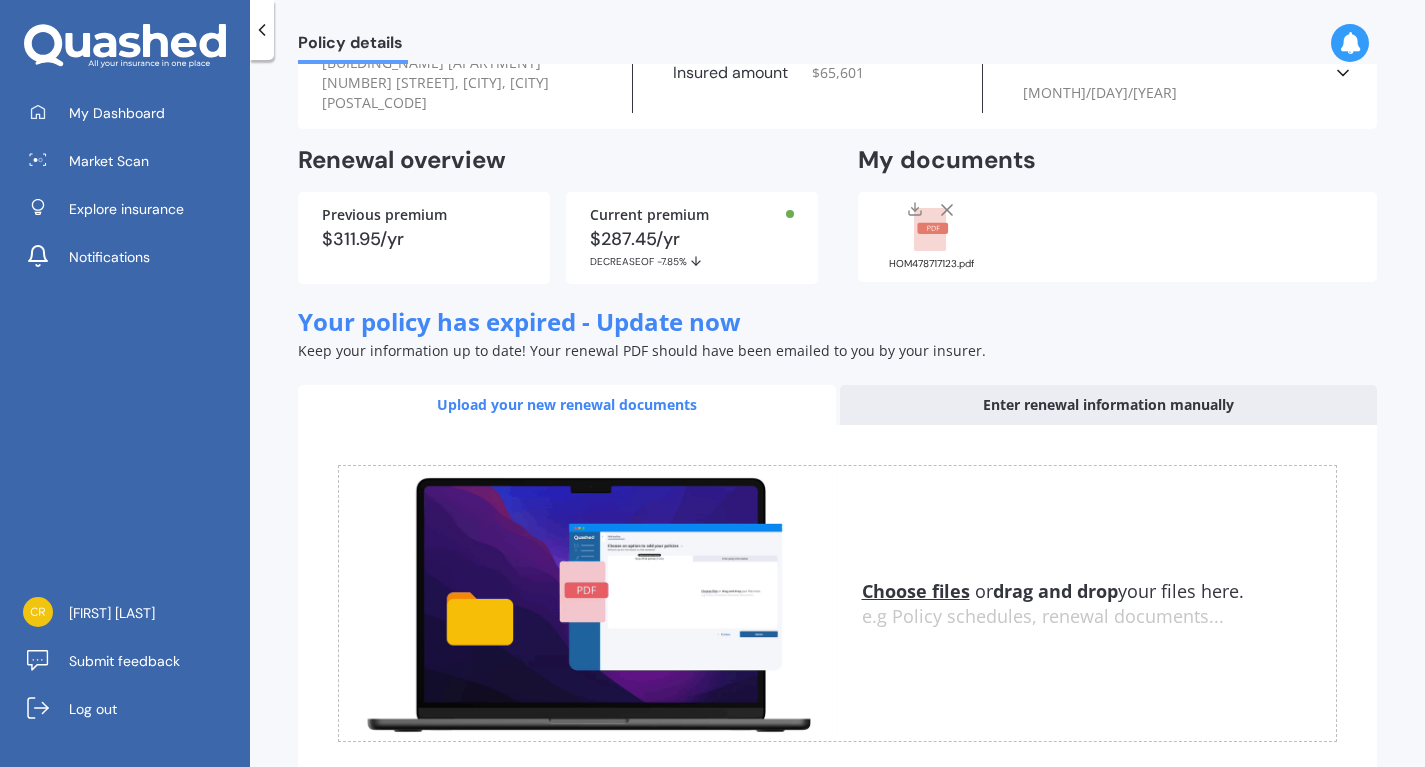 scroll, scrollTop: 119, scrollLeft: 0, axis: vertical 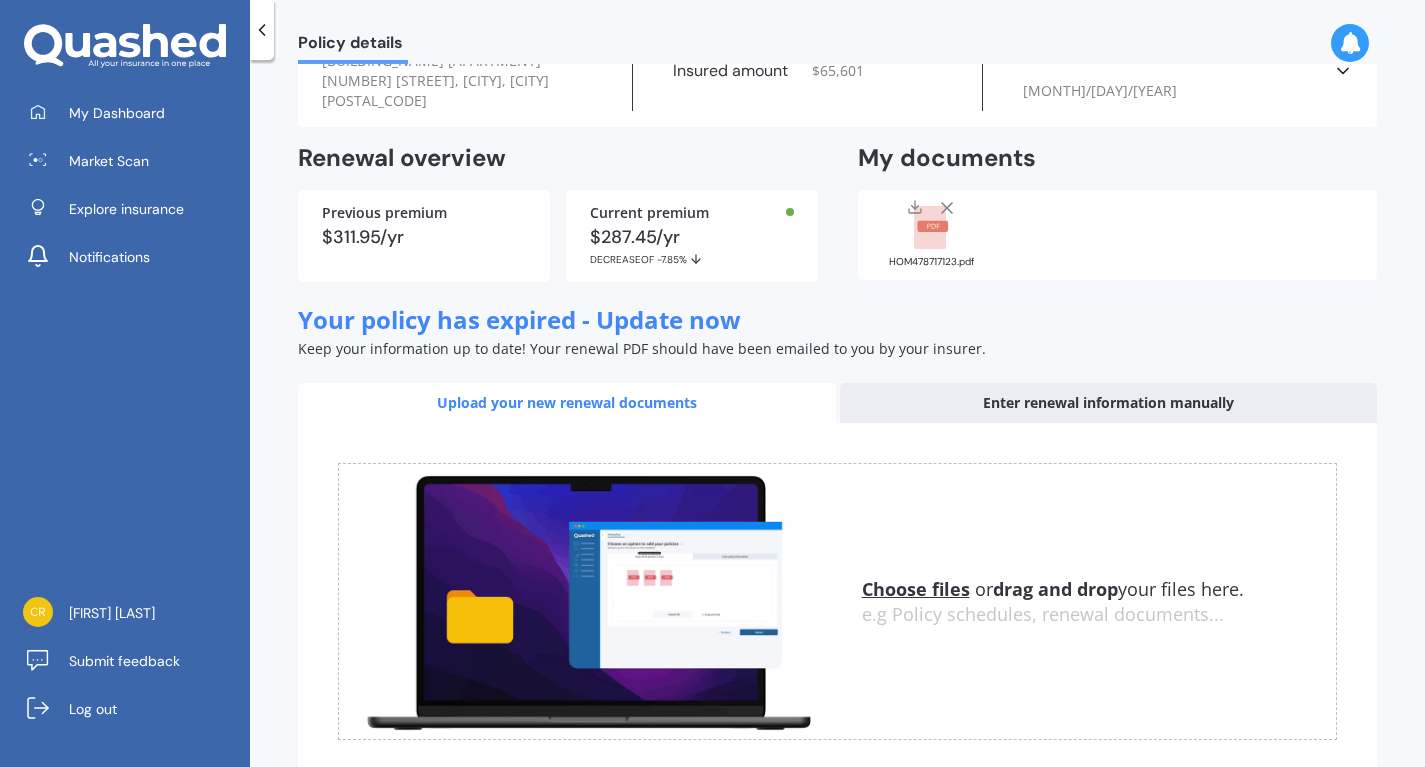 click on "Choose files" at bounding box center [916, 589] 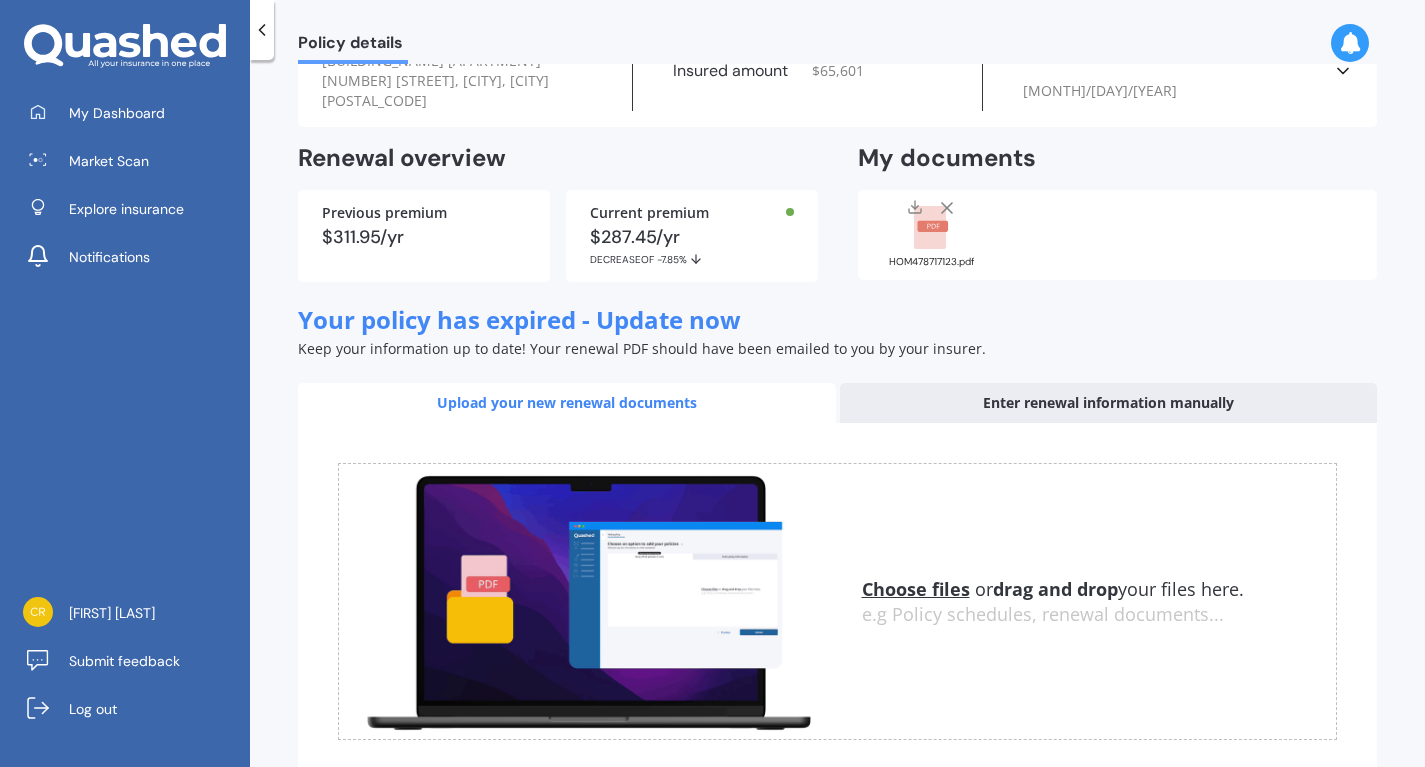 click on "Choose files" at bounding box center (916, 589) 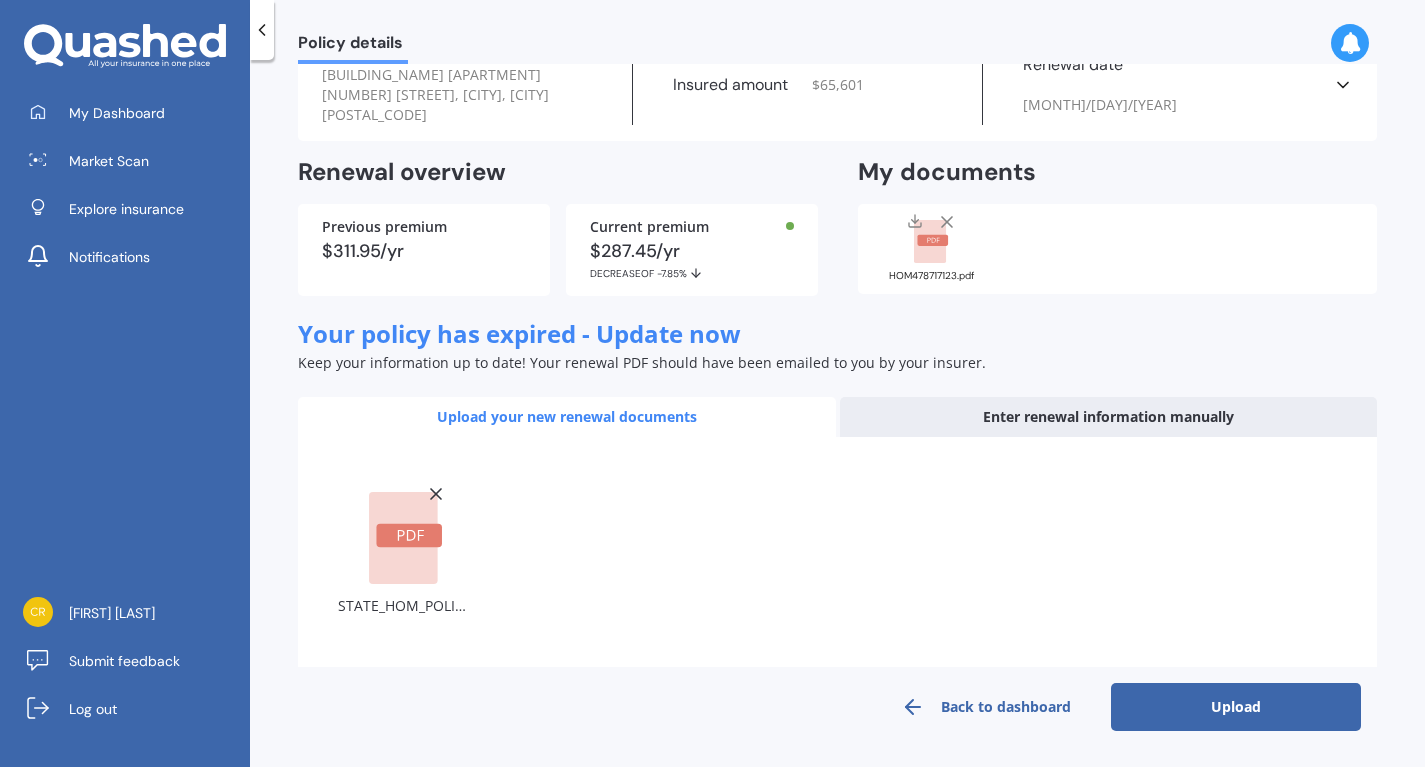 scroll, scrollTop: 104, scrollLeft: 0, axis: vertical 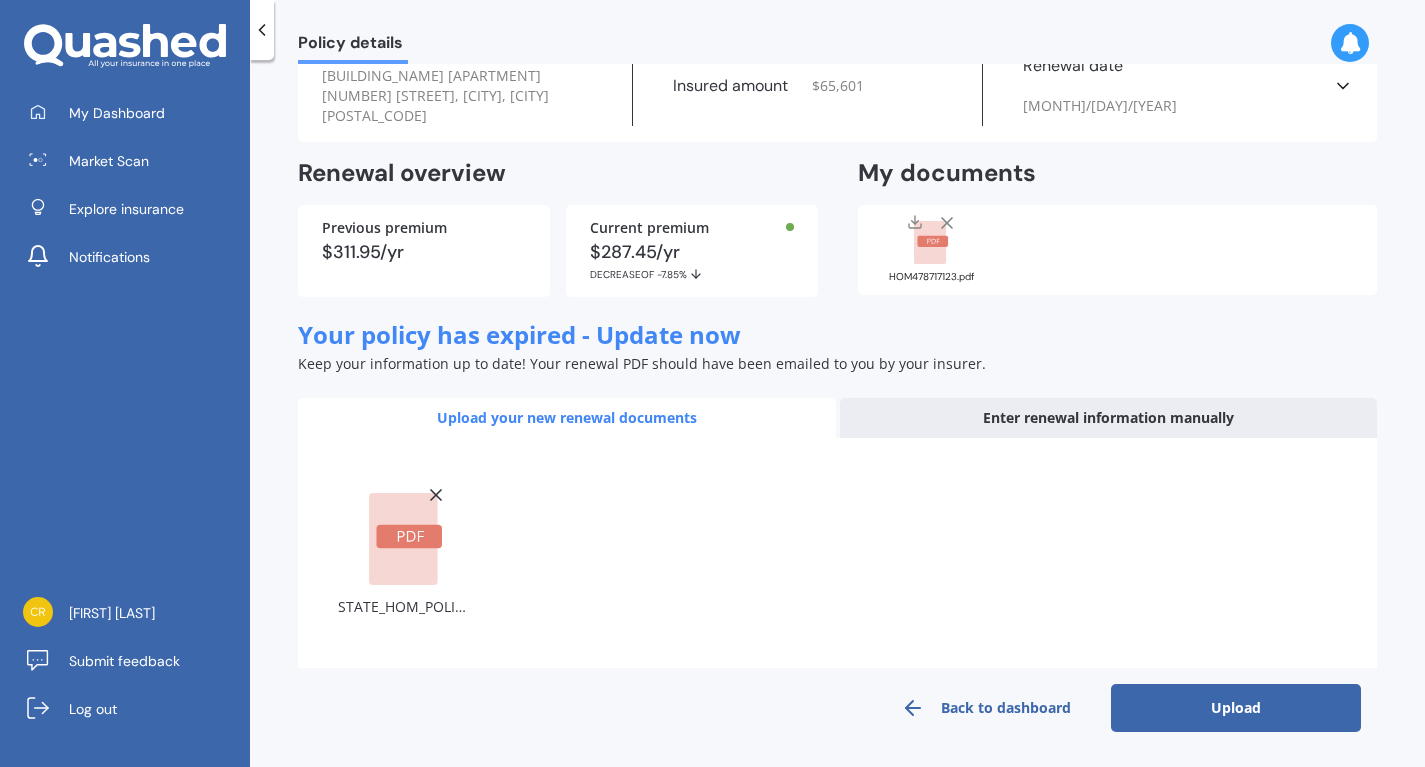 click on "Upload" at bounding box center [1236, 708] 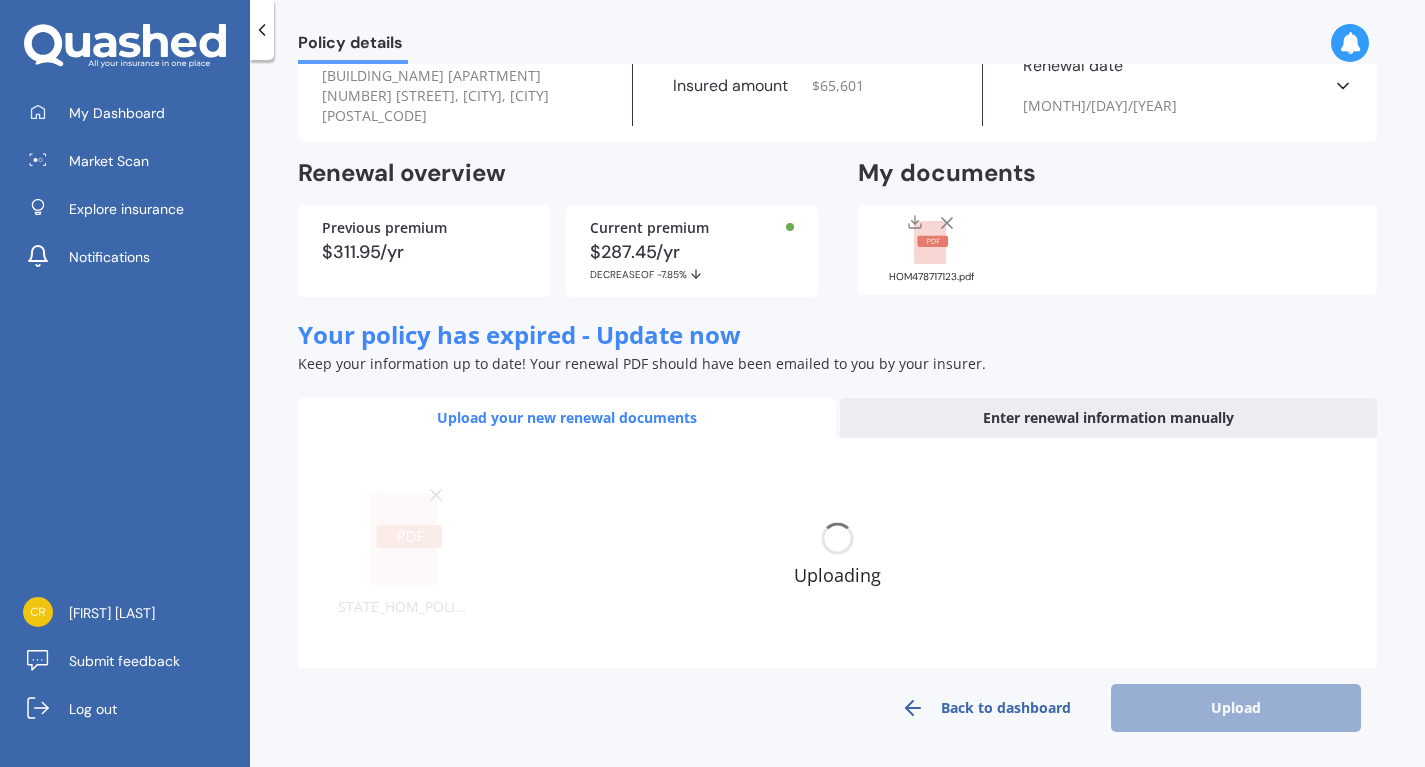 scroll, scrollTop: 90, scrollLeft: 0, axis: vertical 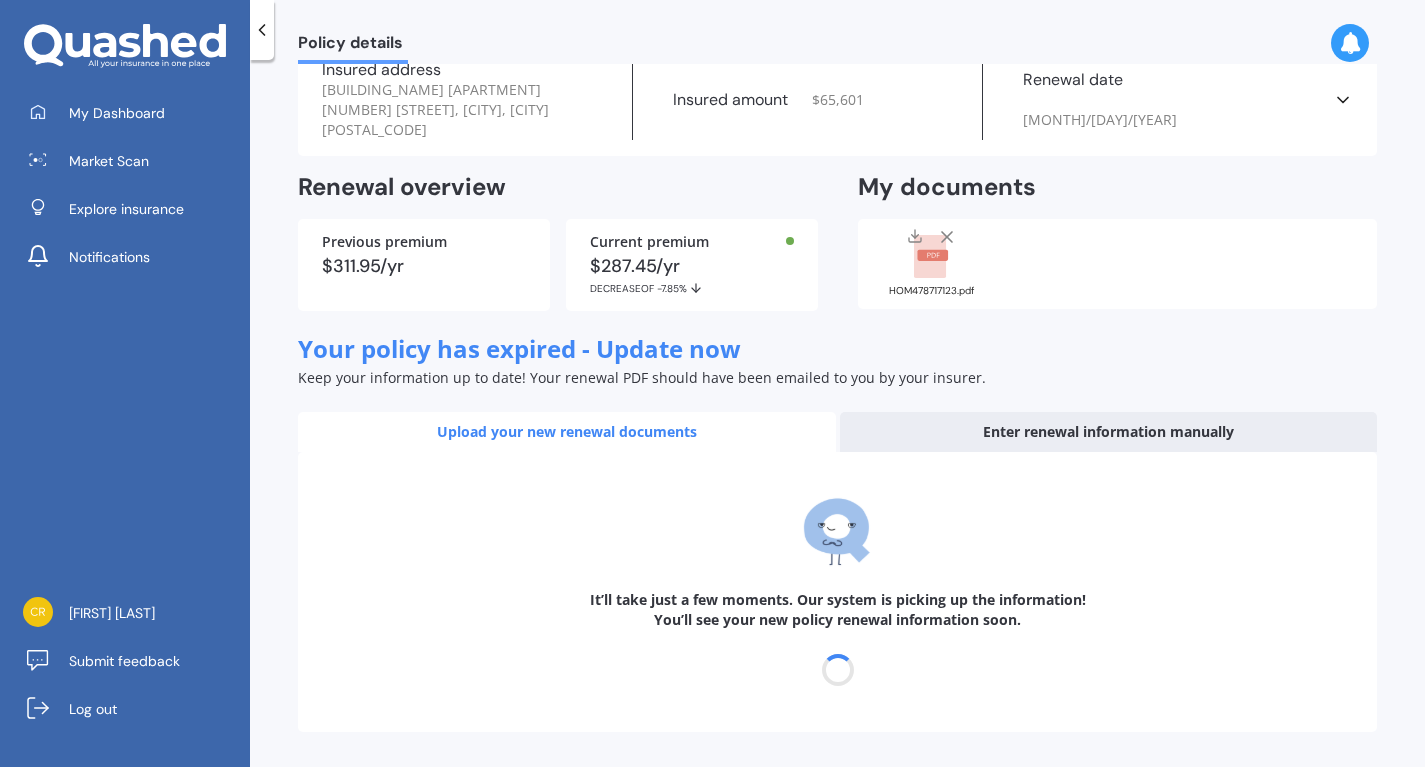 select on "11" 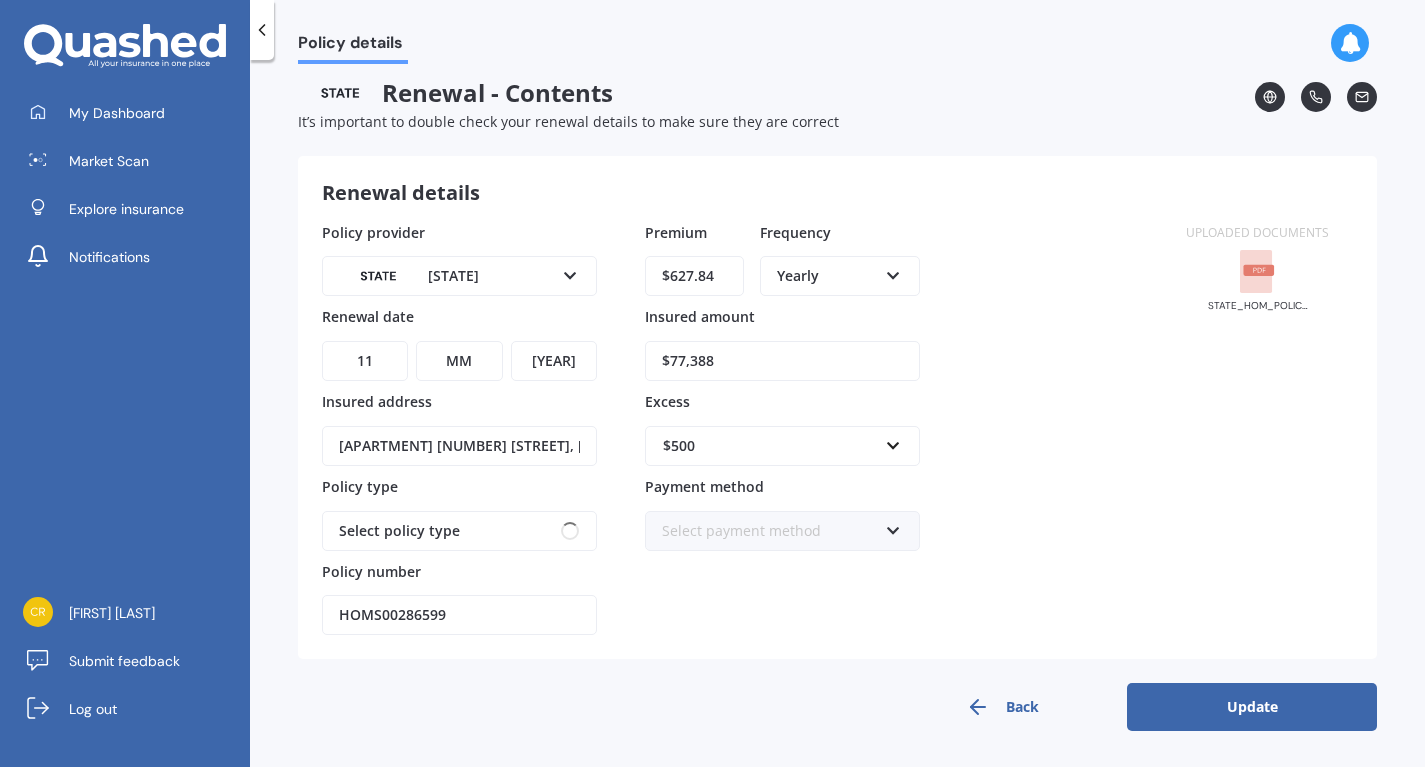 scroll, scrollTop: 0, scrollLeft: 0, axis: both 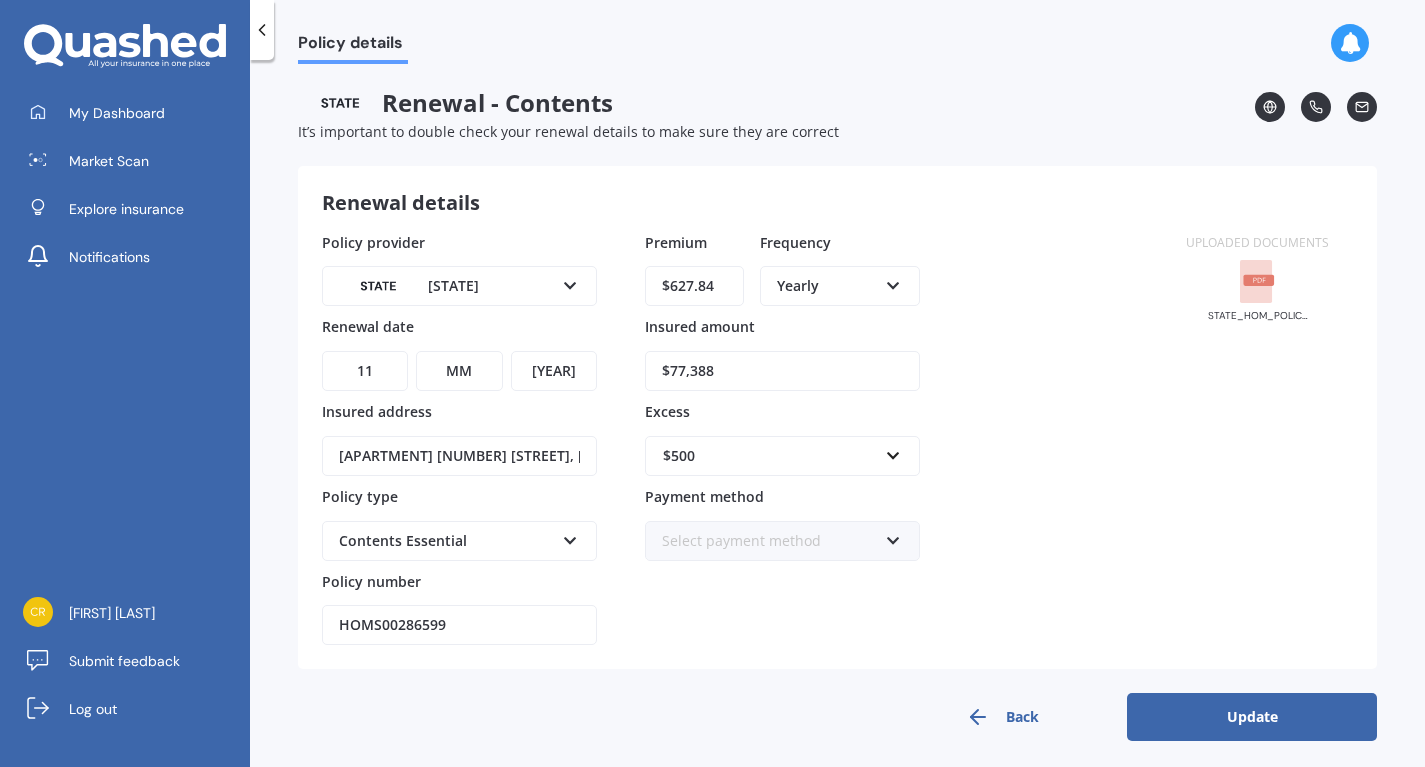click on "Update" at bounding box center [1252, 717] 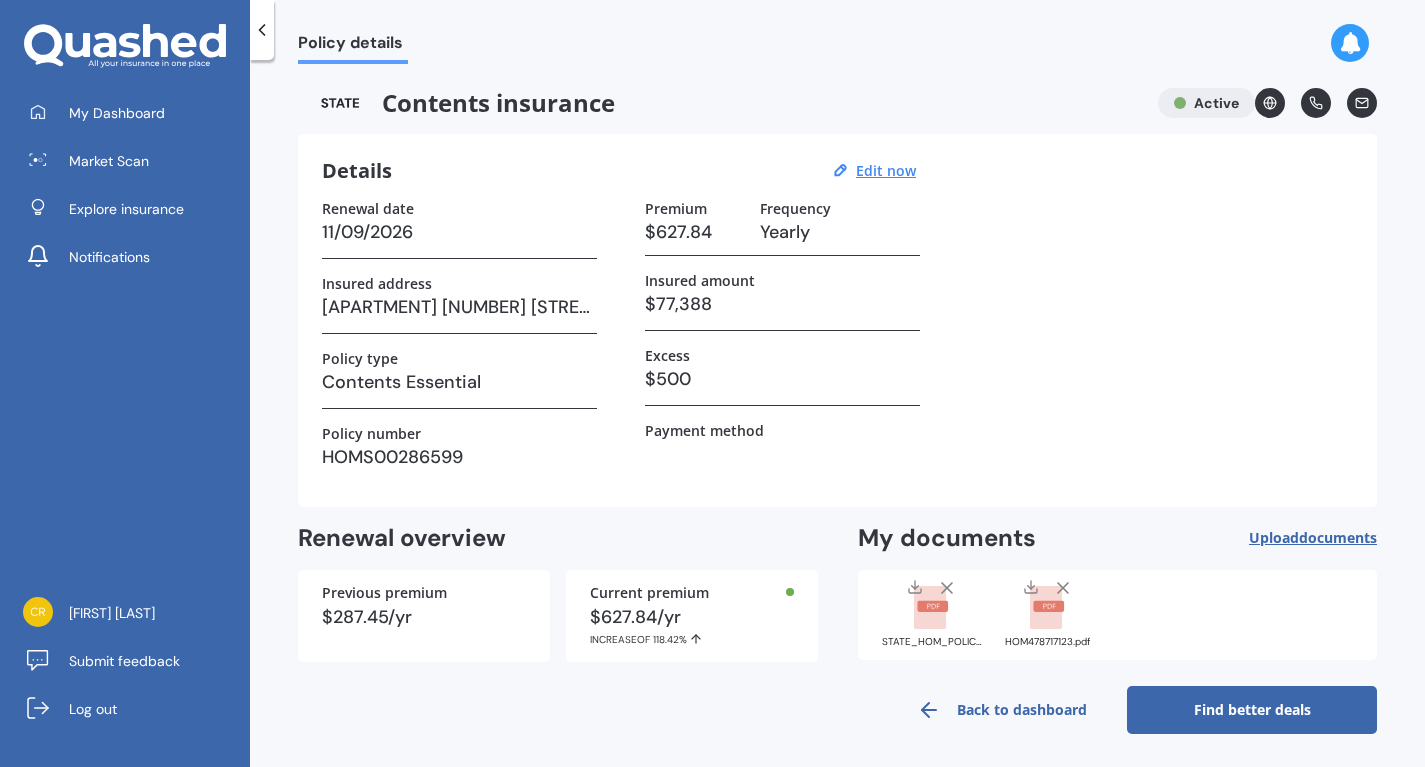 click on "Find better deals" at bounding box center [1252, 710] 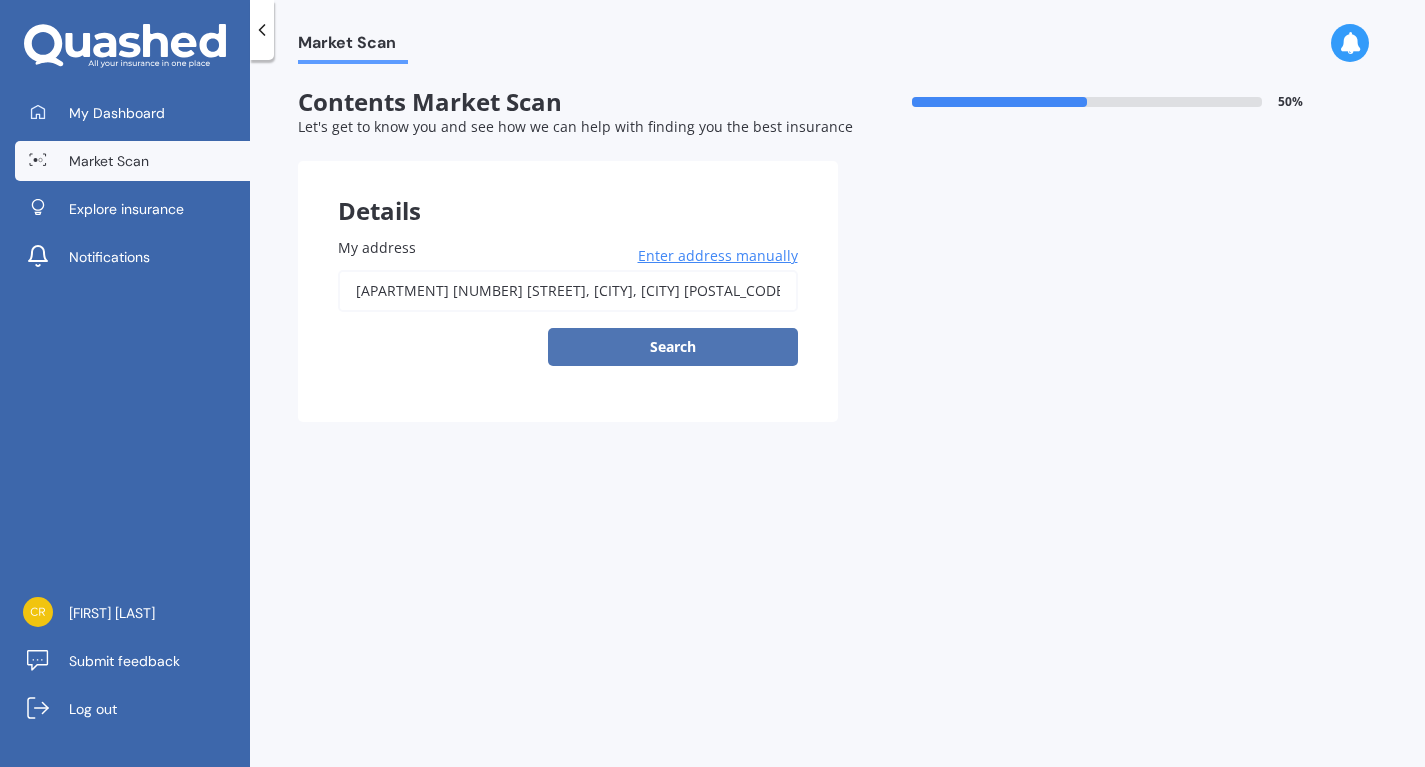click on "Search" at bounding box center (673, 347) 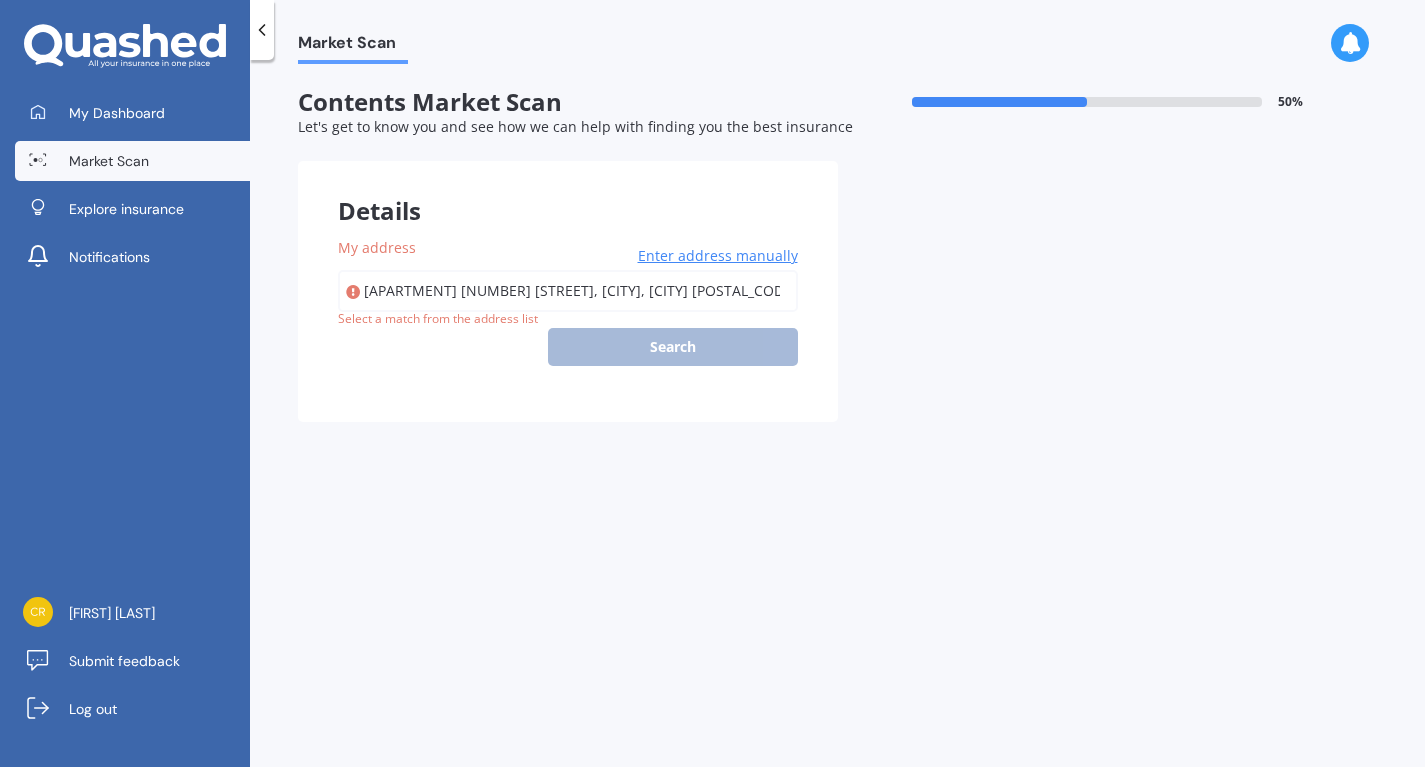 scroll, scrollTop: 0, scrollLeft: 77, axis: horizontal 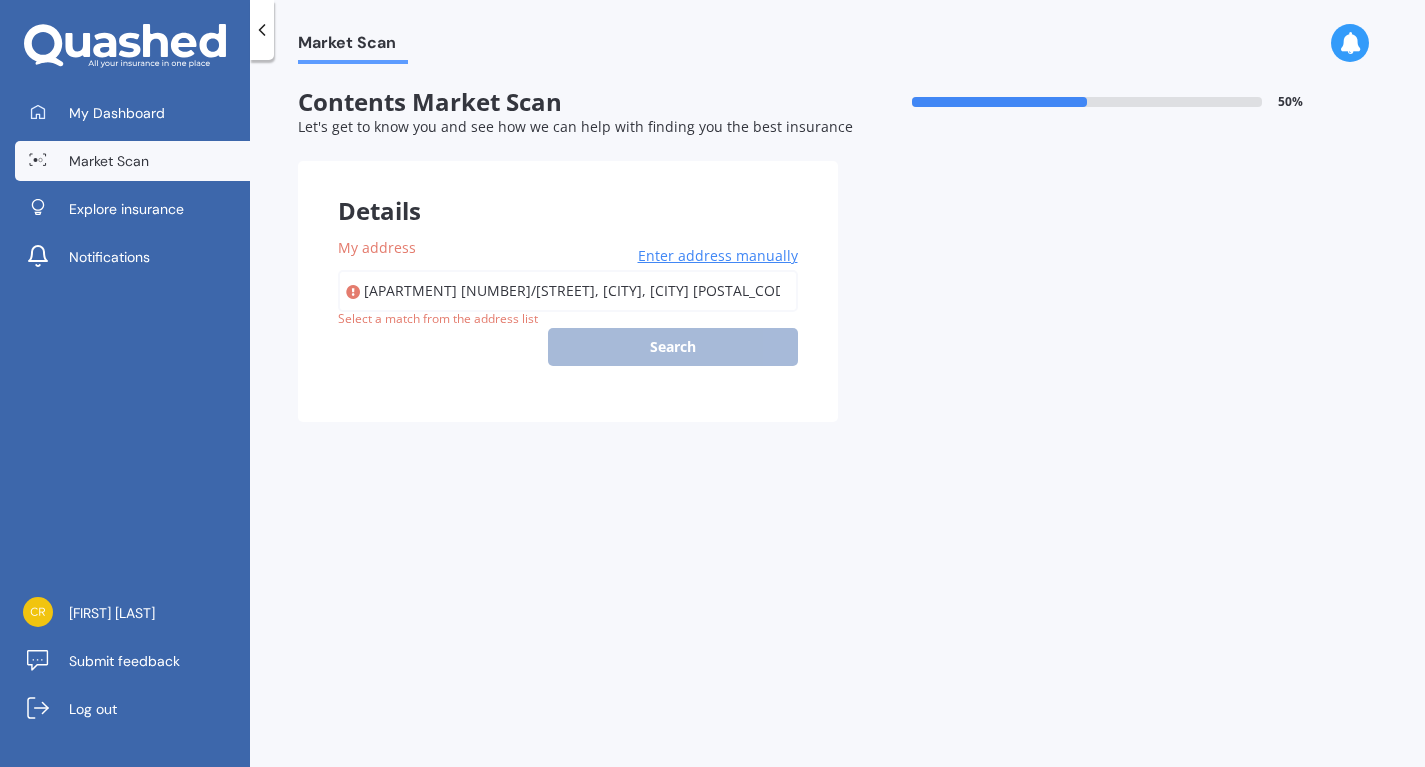 type on "1817/26 Albert Street, Auckland Central, Auckland 1010" 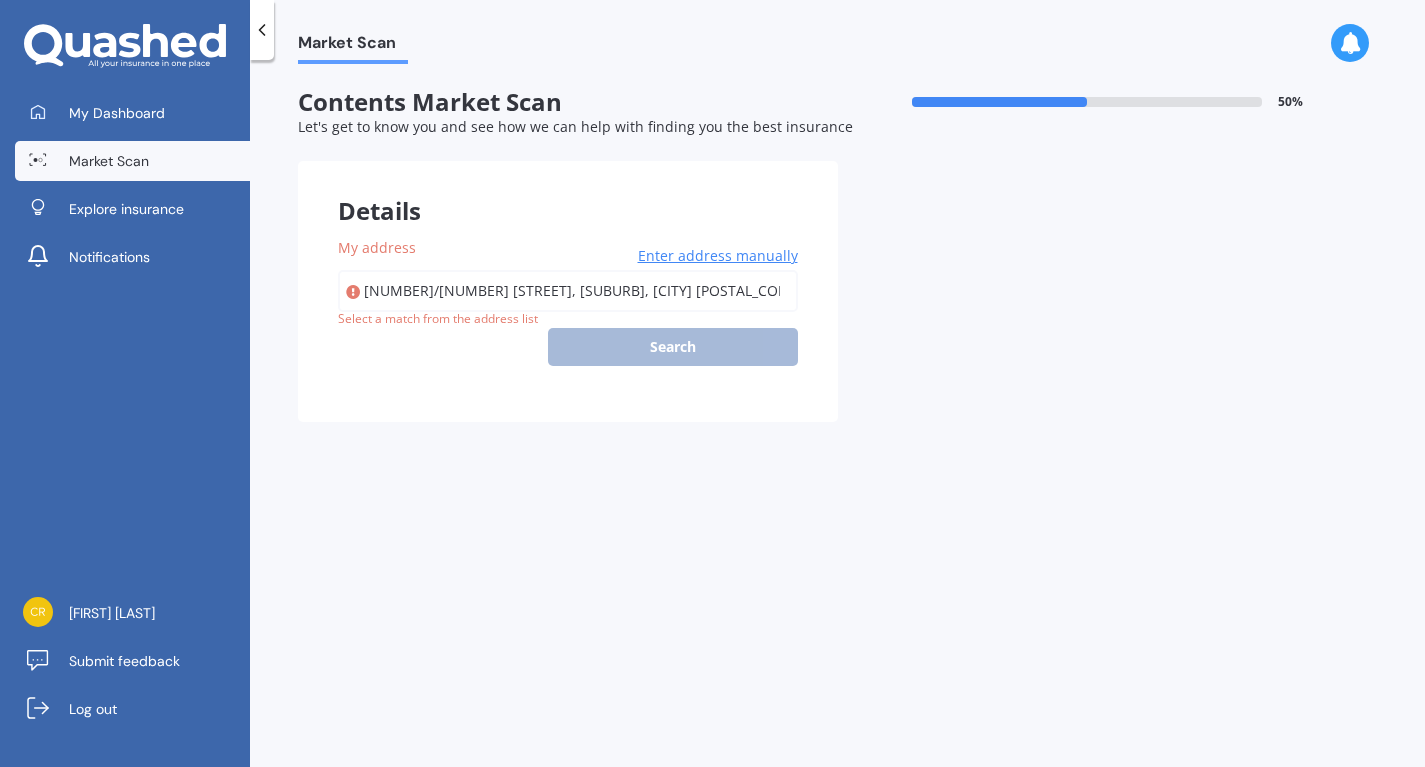 select on "09" 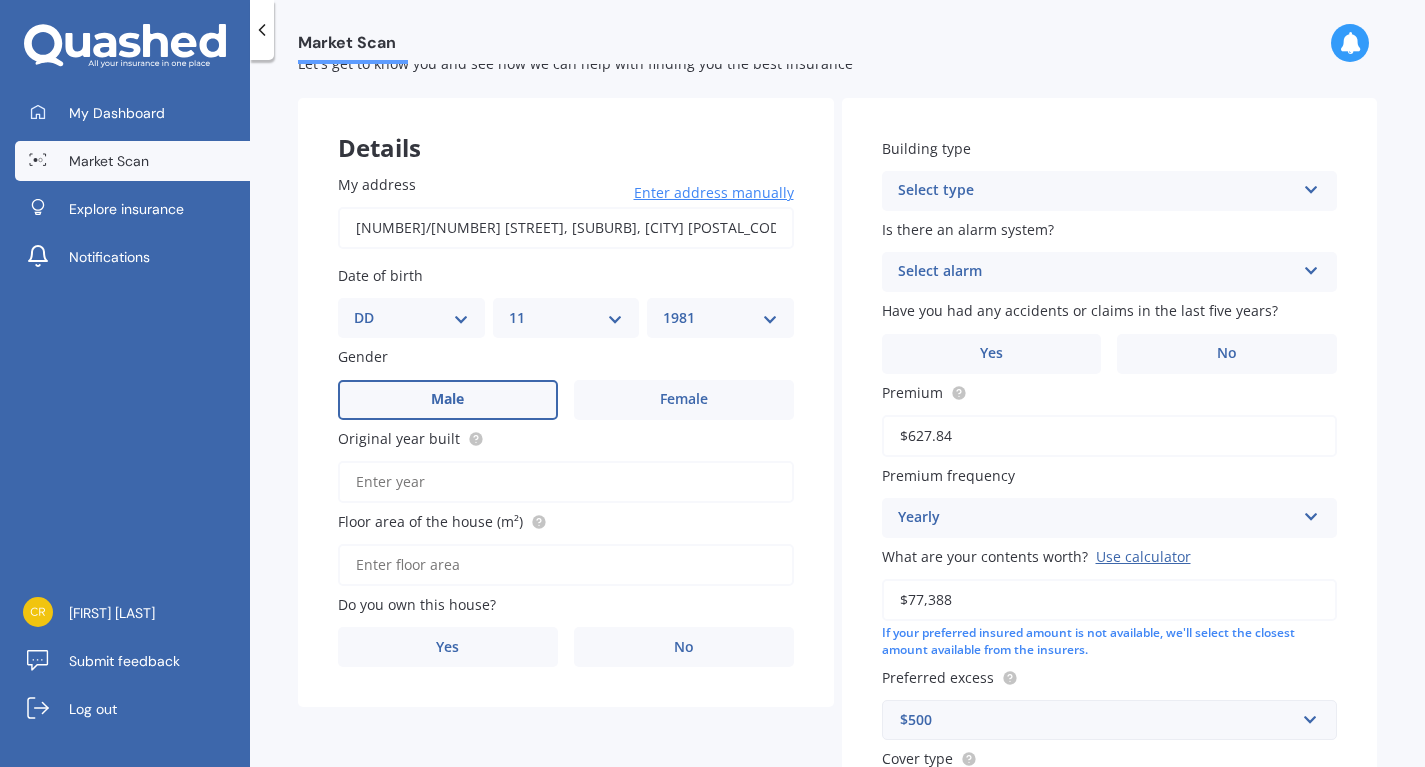 scroll, scrollTop: 68, scrollLeft: 0, axis: vertical 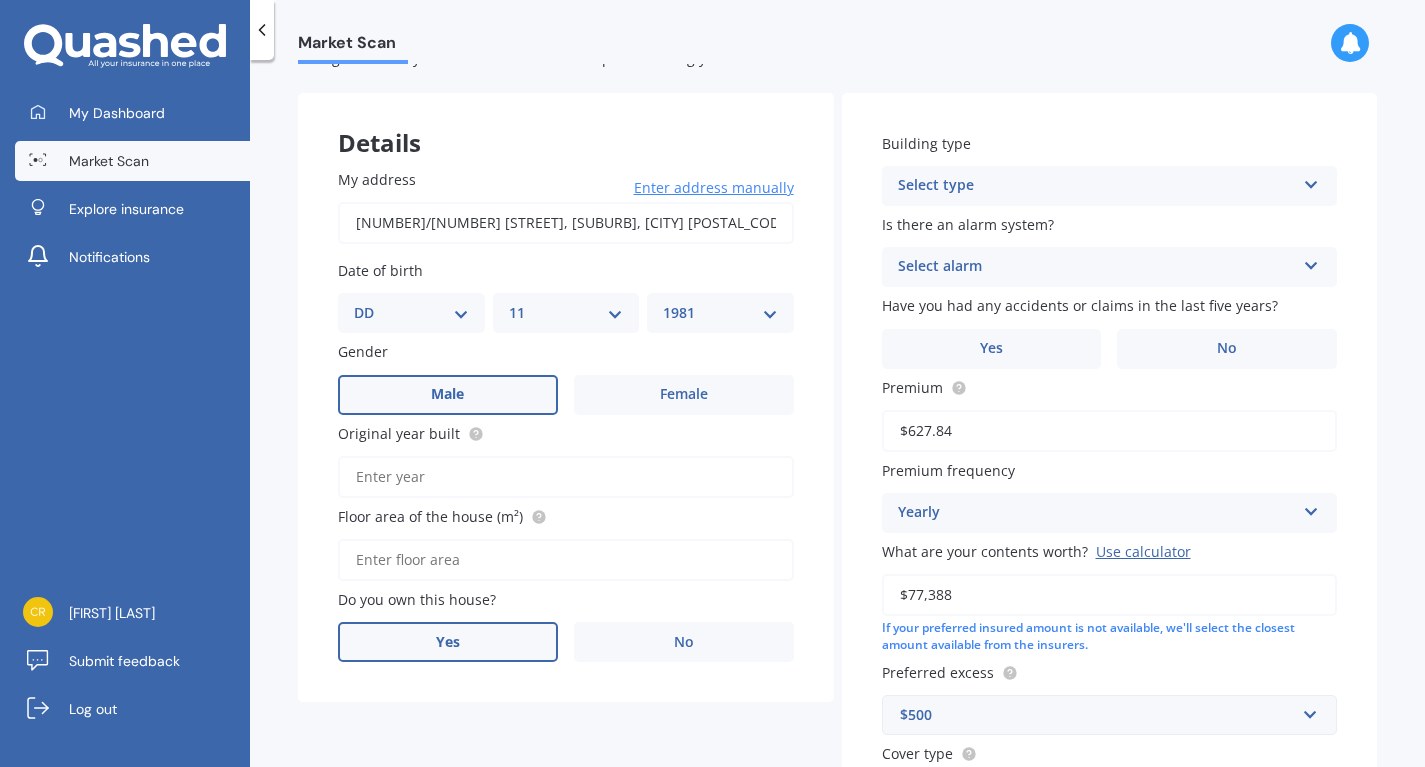 click on "Yes" at bounding box center (448, 642) 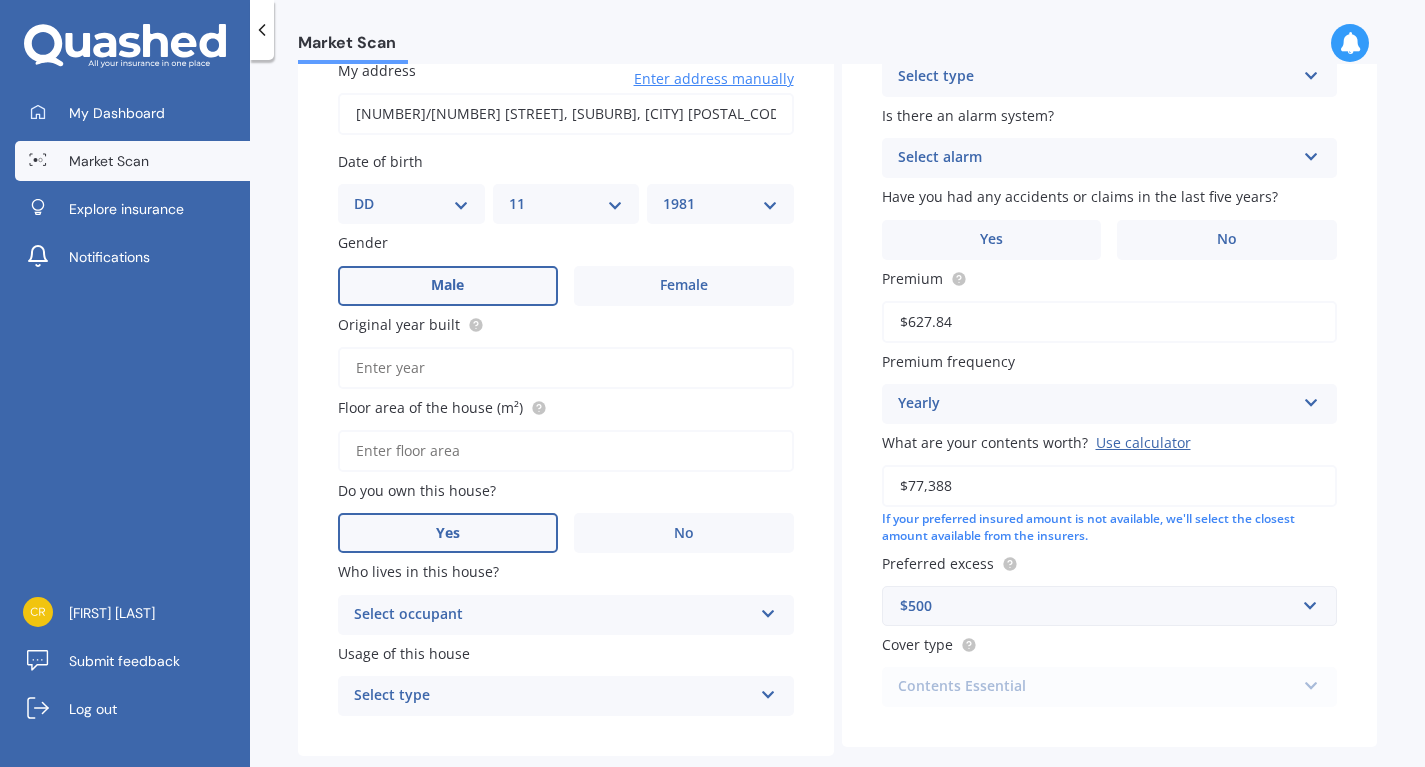 scroll, scrollTop: 179, scrollLeft: 0, axis: vertical 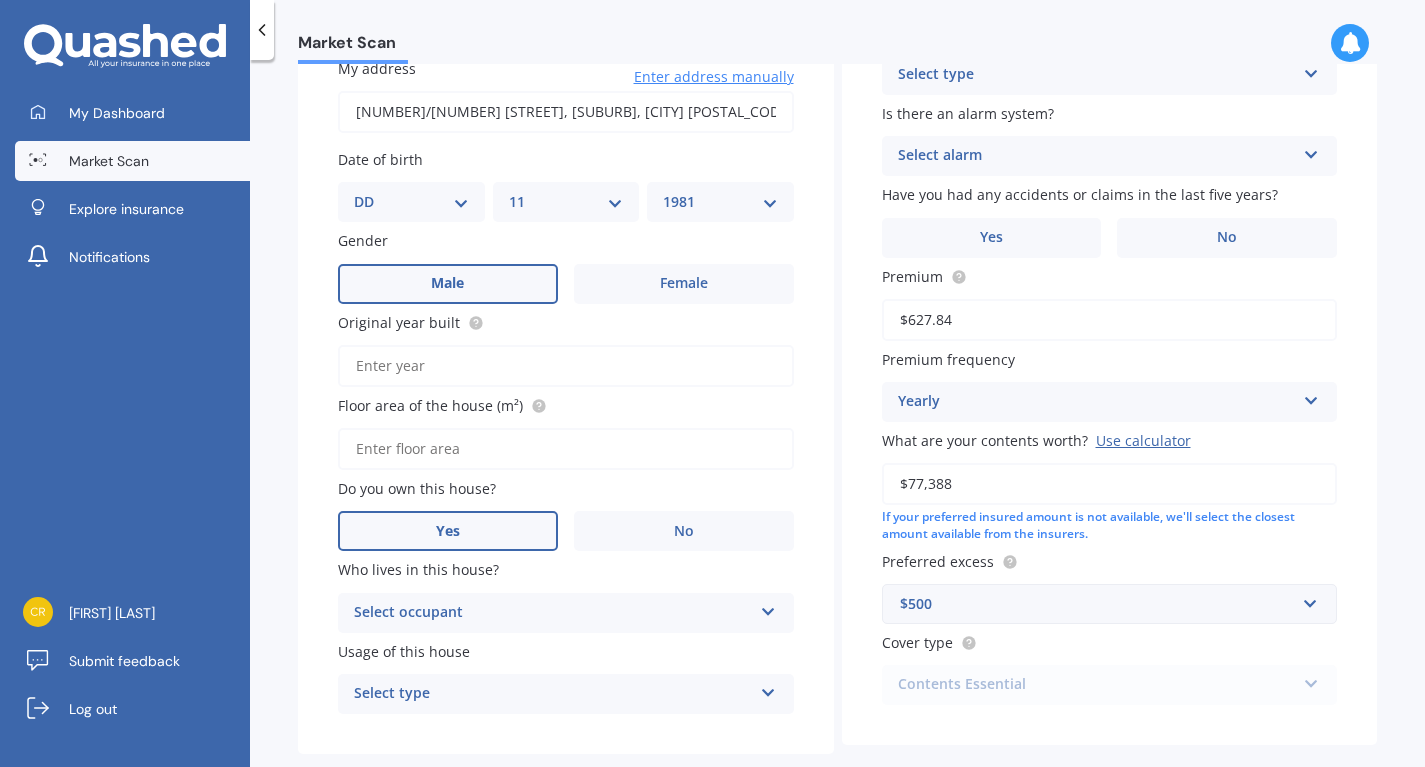 click on "Select occupant" at bounding box center (553, 613) 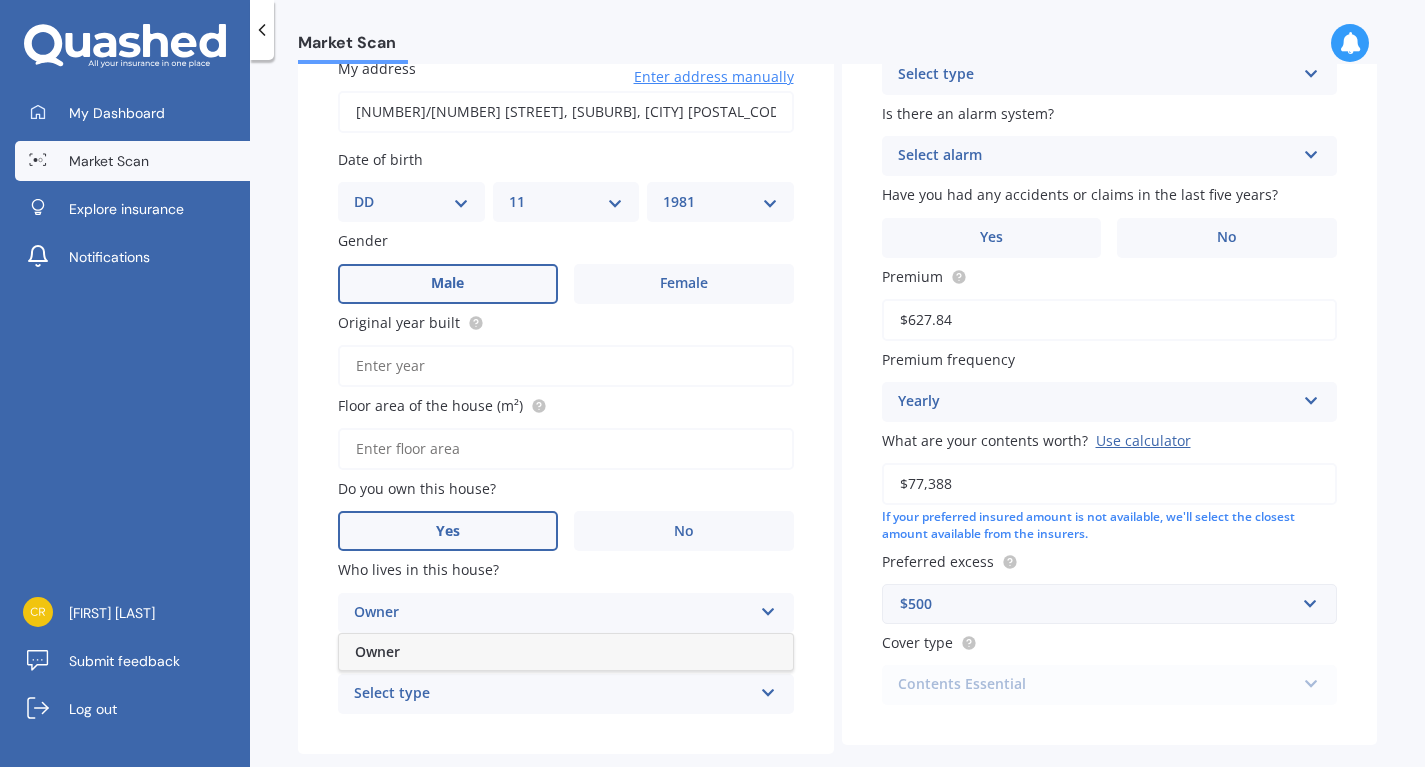 click on "Owner" at bounding box center [566, 652] 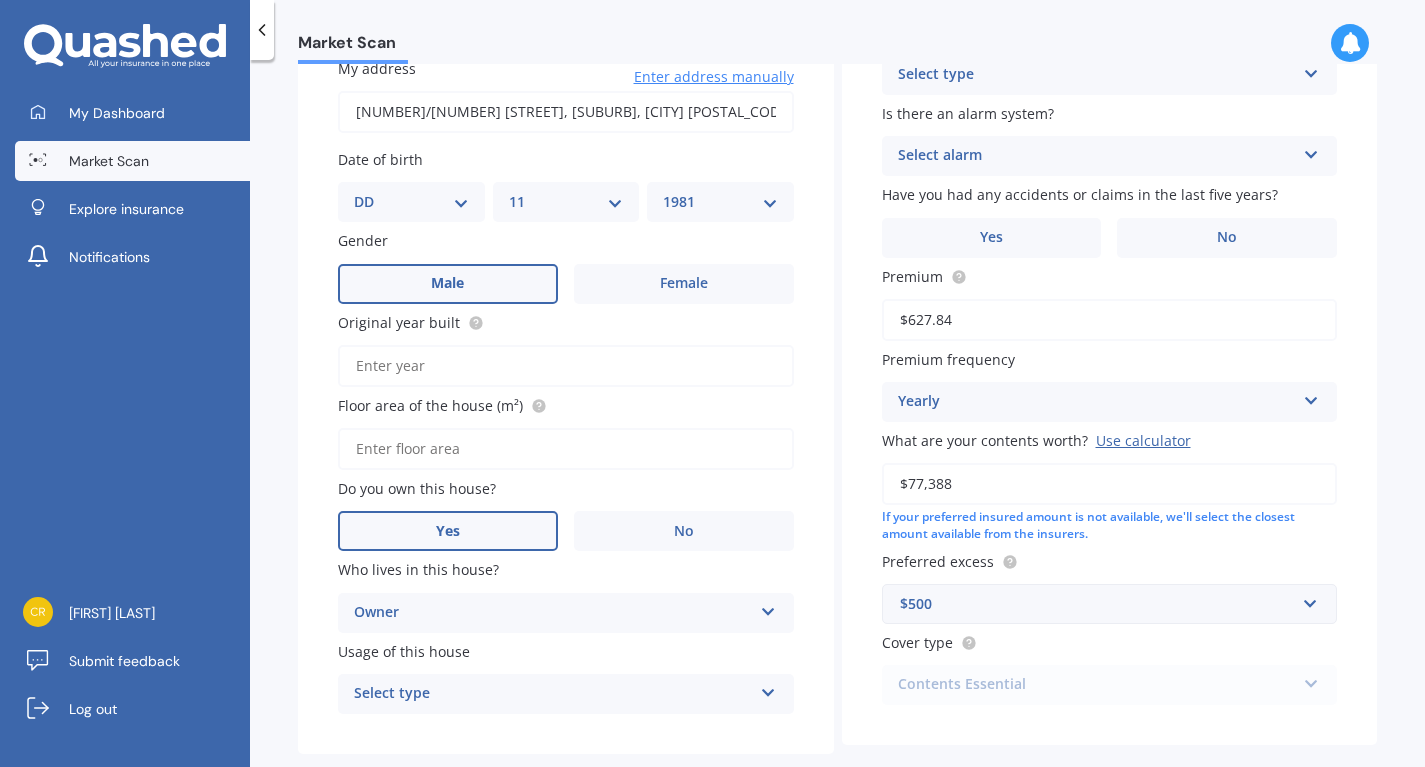 click on "Select type" at bounding box center [553, 694] 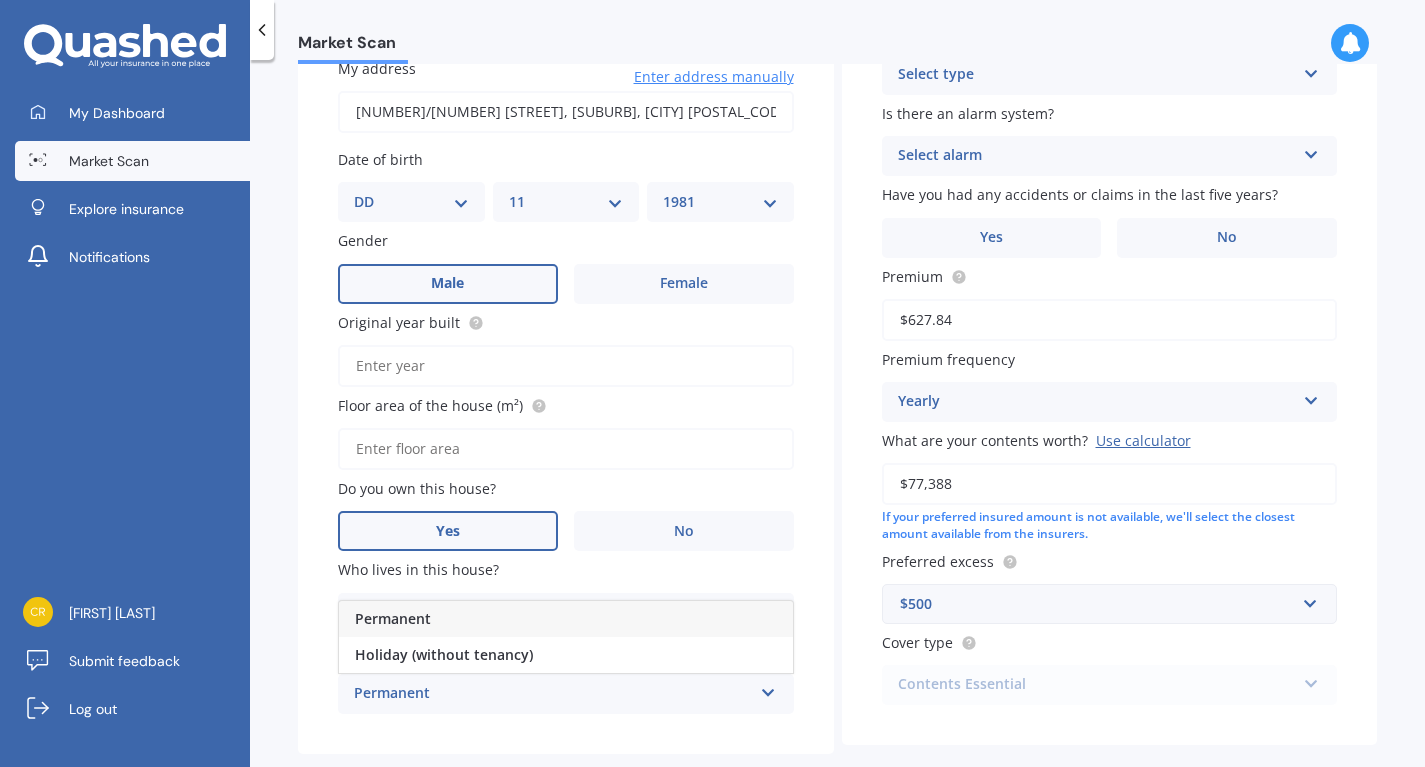 click on "Permanent" at bounding box center (566, 619) 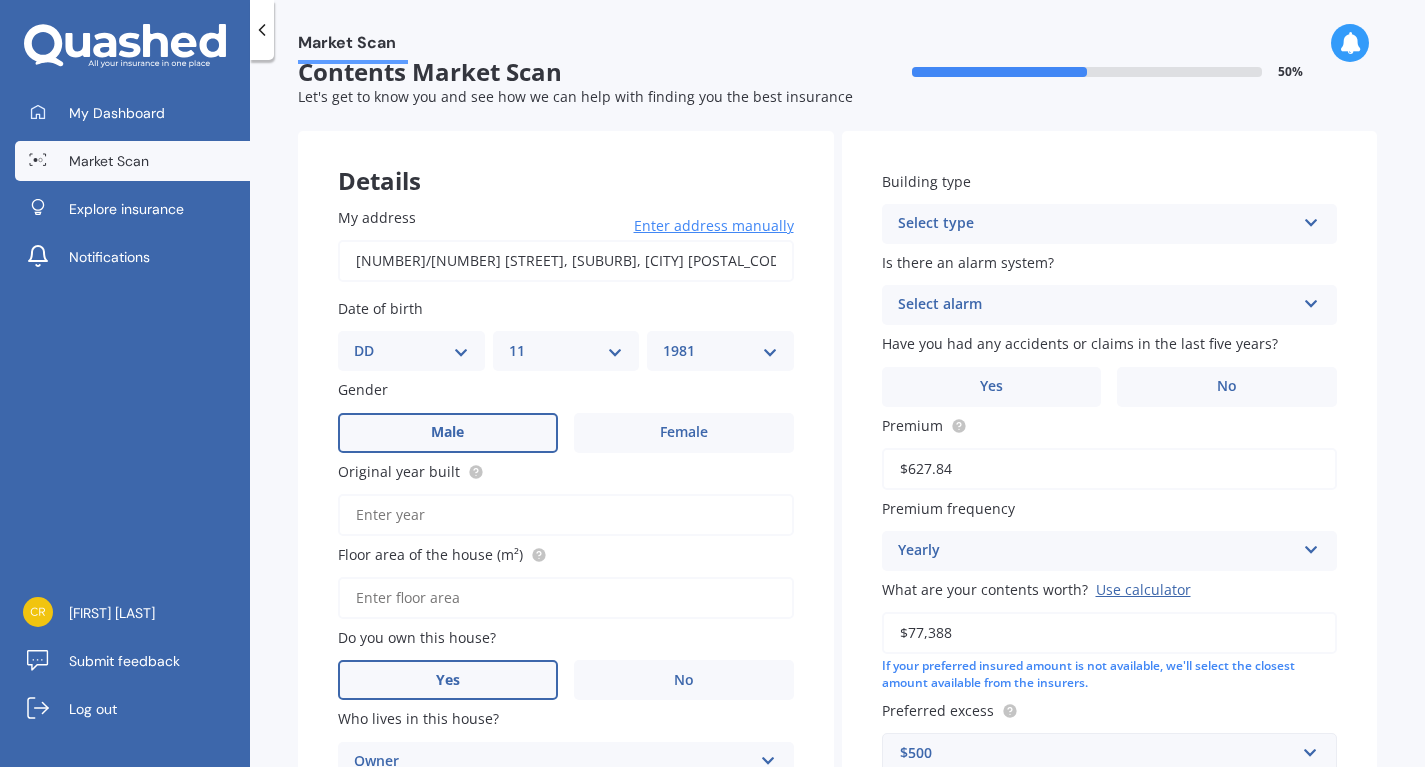 scroll, scrollTop: 15, scrollLeft: 0, axis: vertical 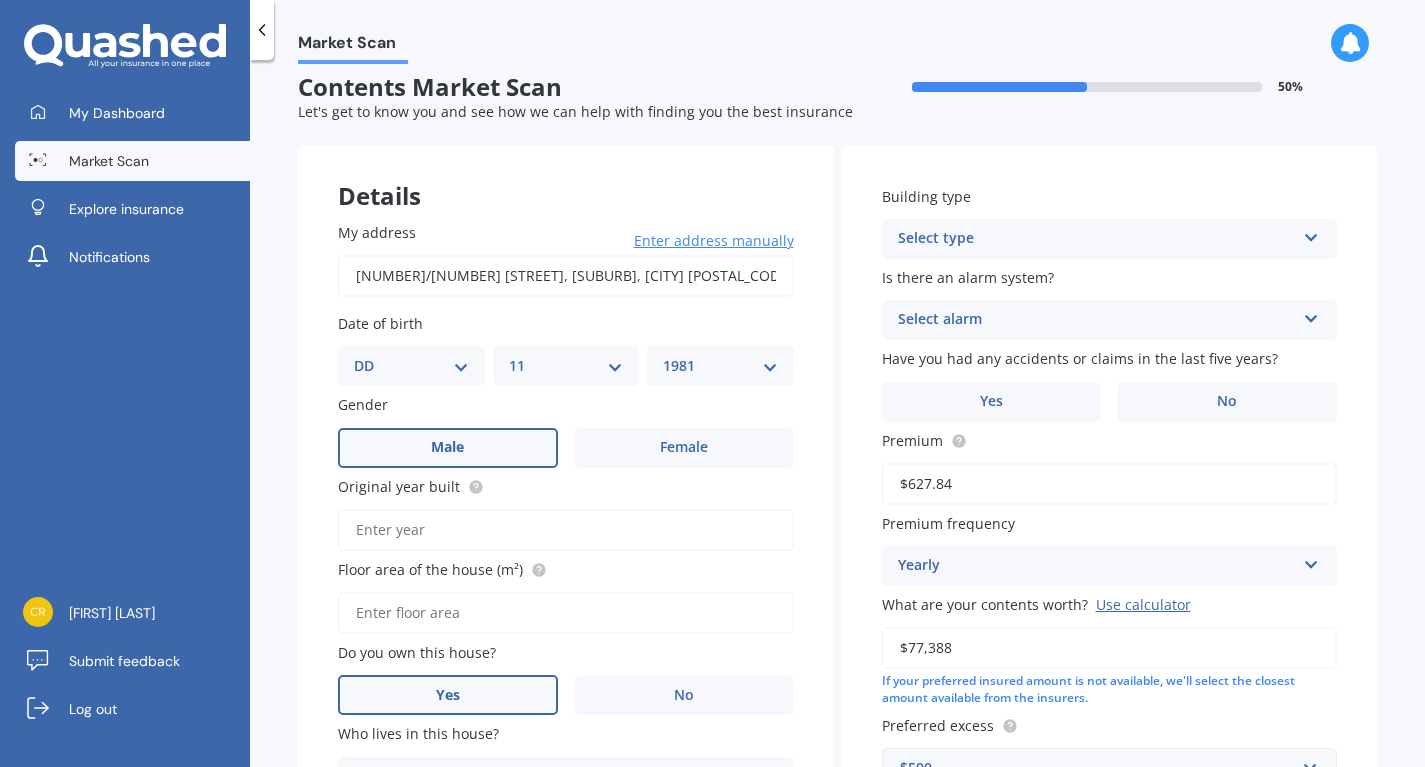 click on "Select type" at bounding box center (1097, 239) 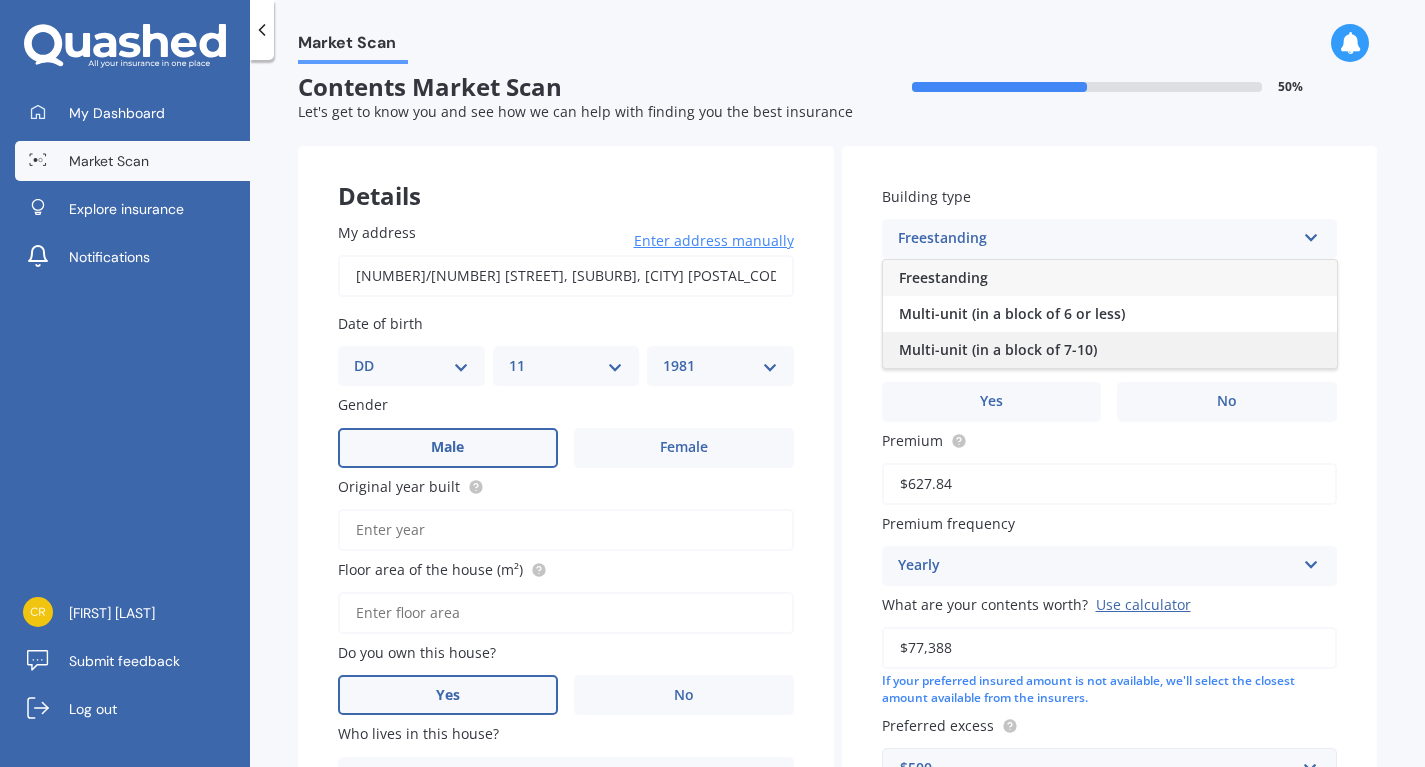 click on "Multi-unit (in a block of 7-10)" at bounding box center (998, 349) 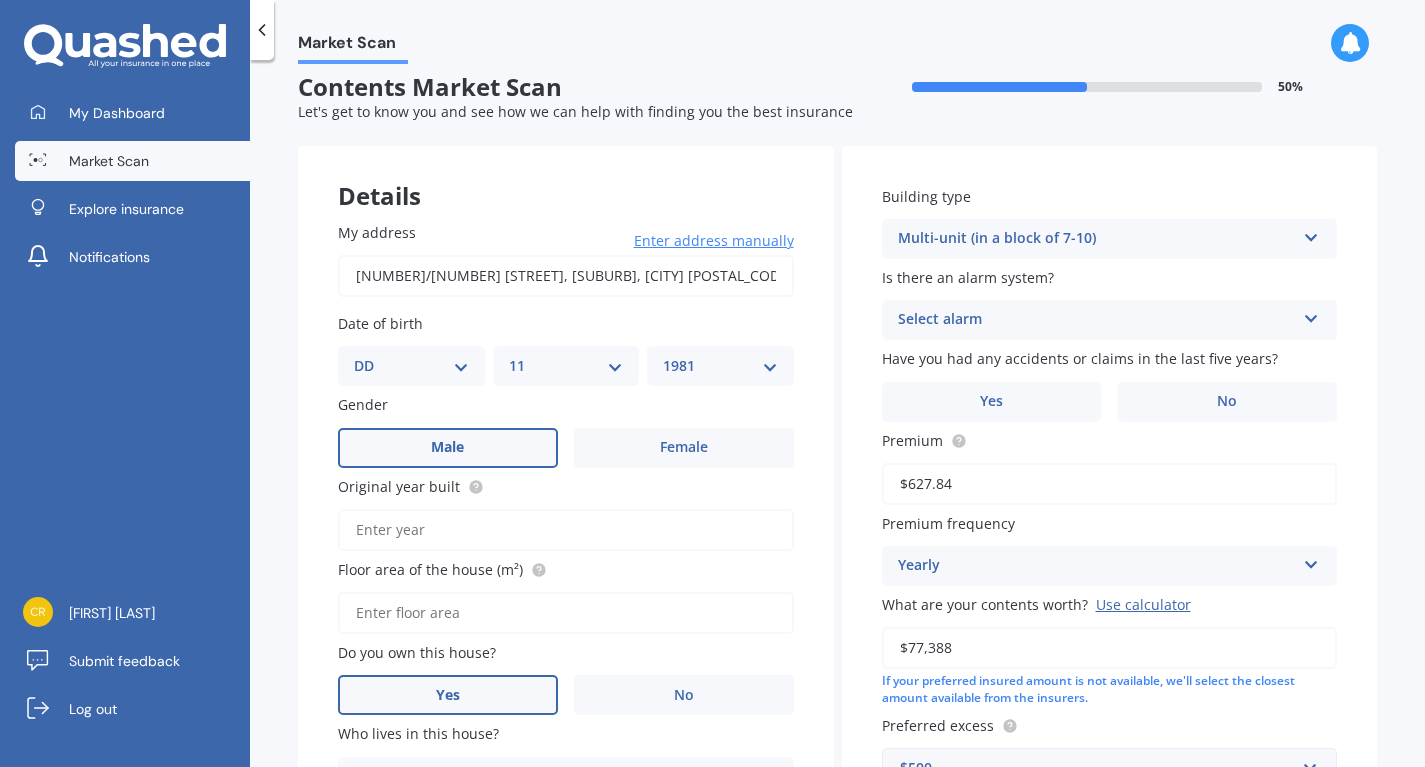 click on "Select alarm" at bounding box center [1097, 320] 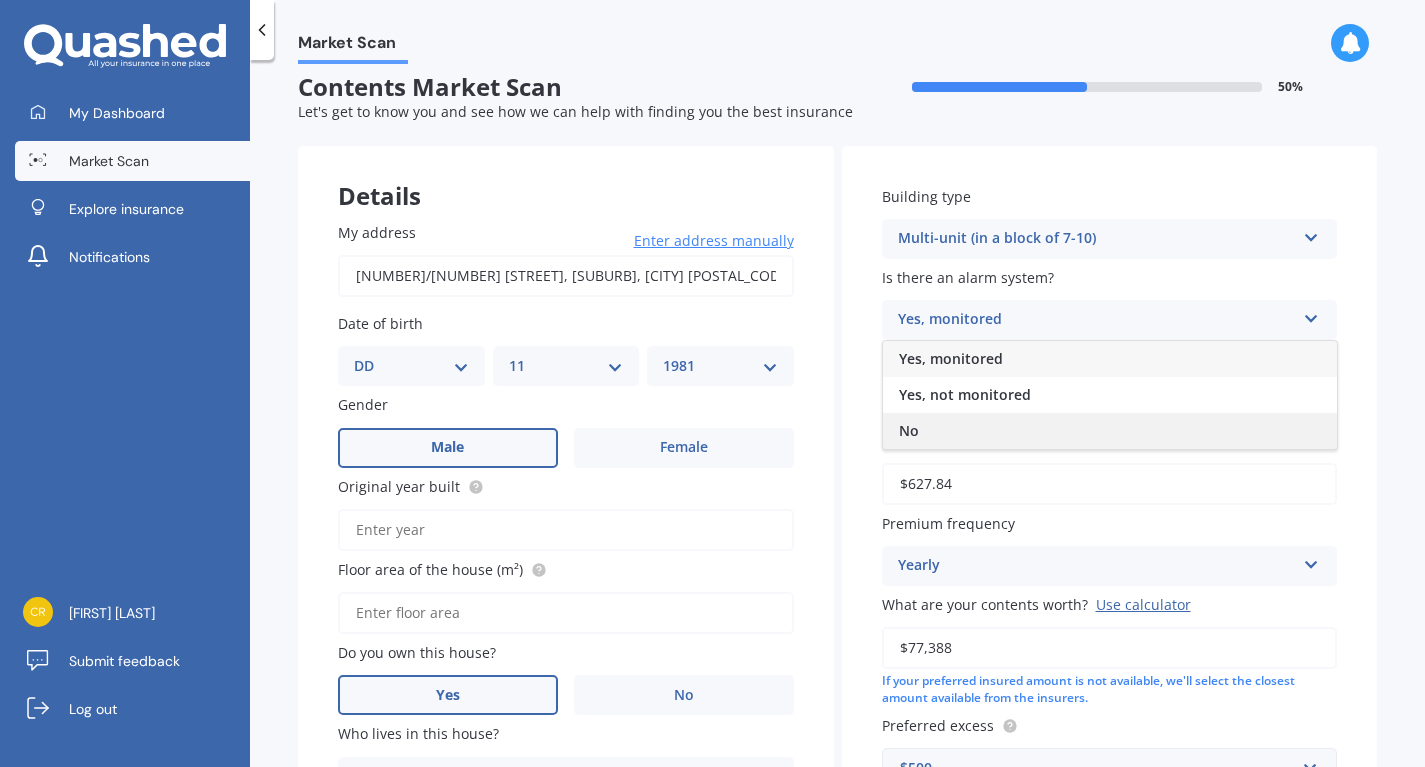 click on "No" at bounding box center [1110, 431] 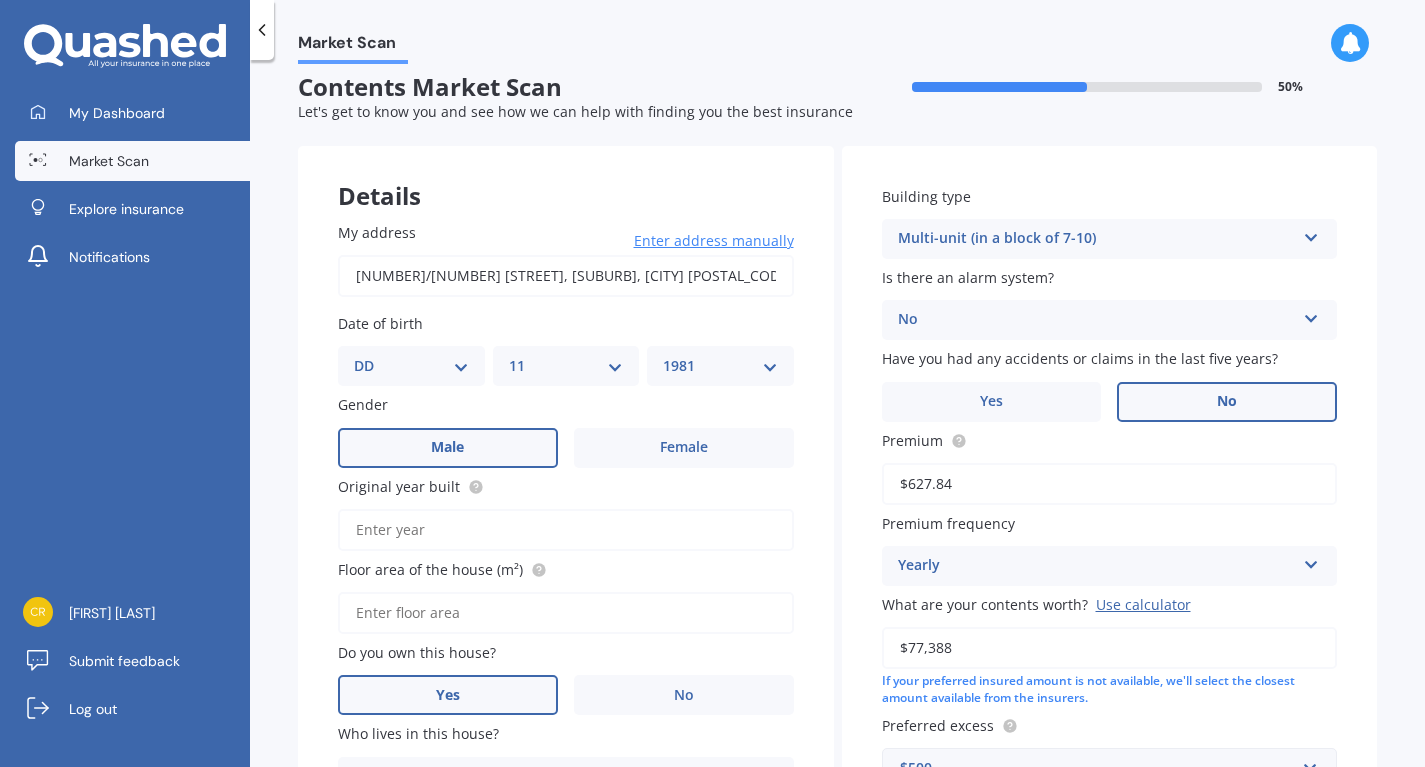 click on "No" at bounding box center (1227, 402) 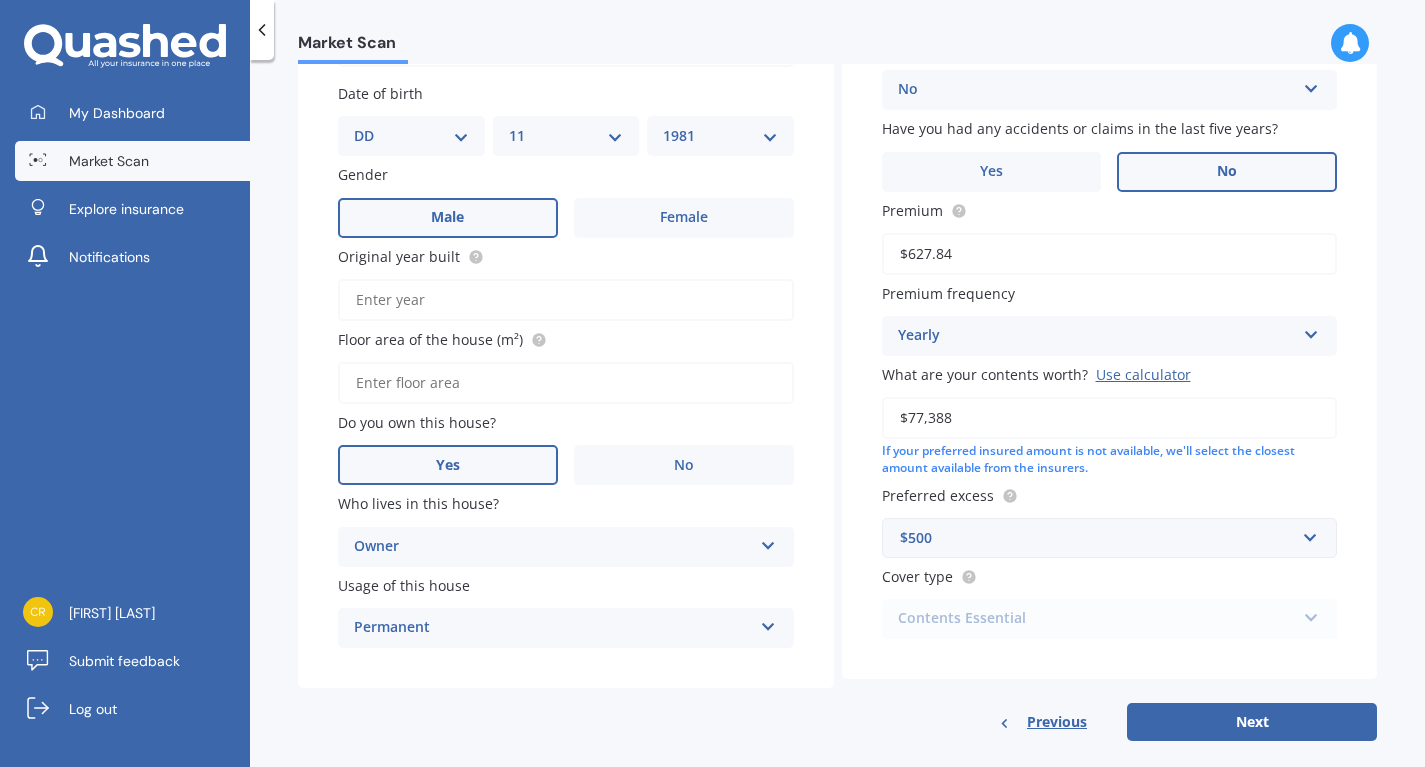 scroll, scrollTop: 251, scrollLeft: 0, axis: vertical 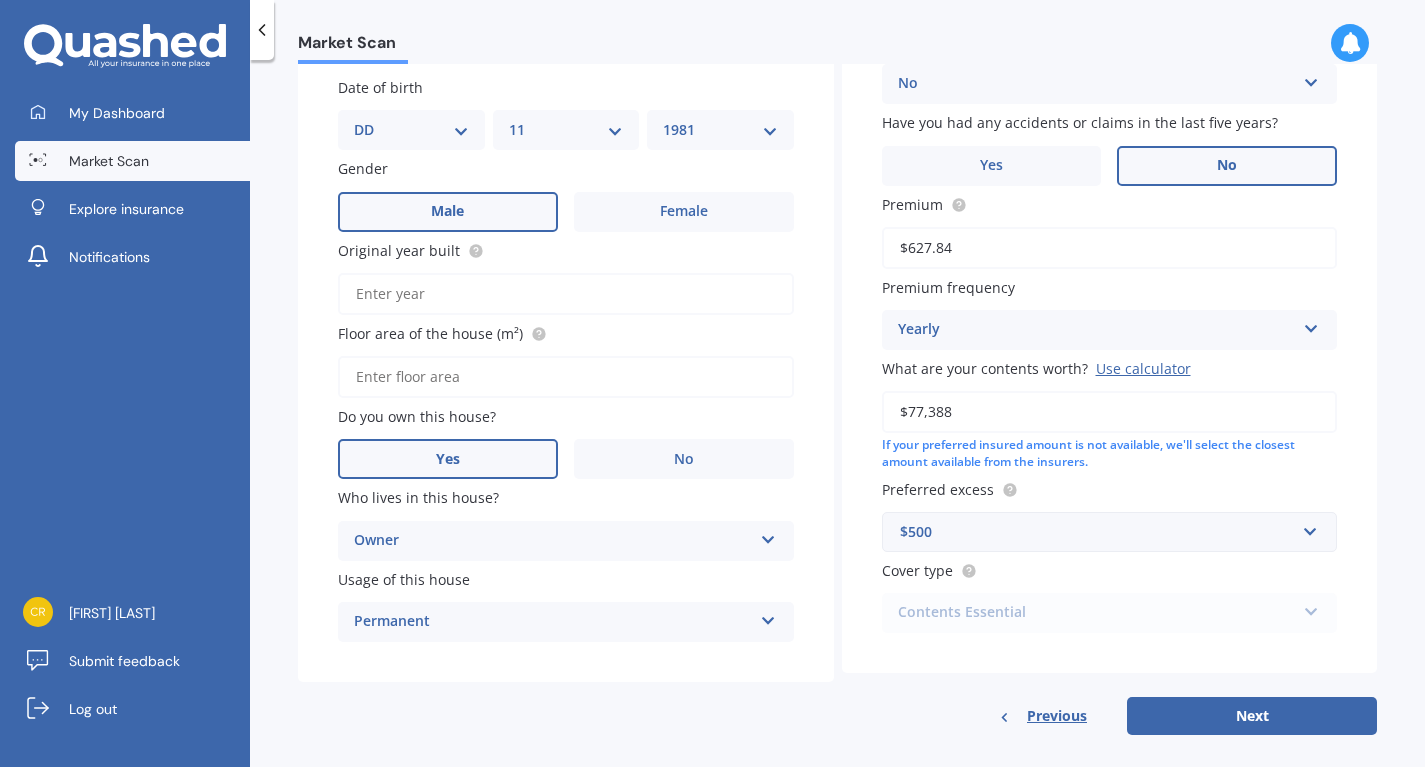 click on "Floor area of the house (m²)" at bounding box center [566, 377] 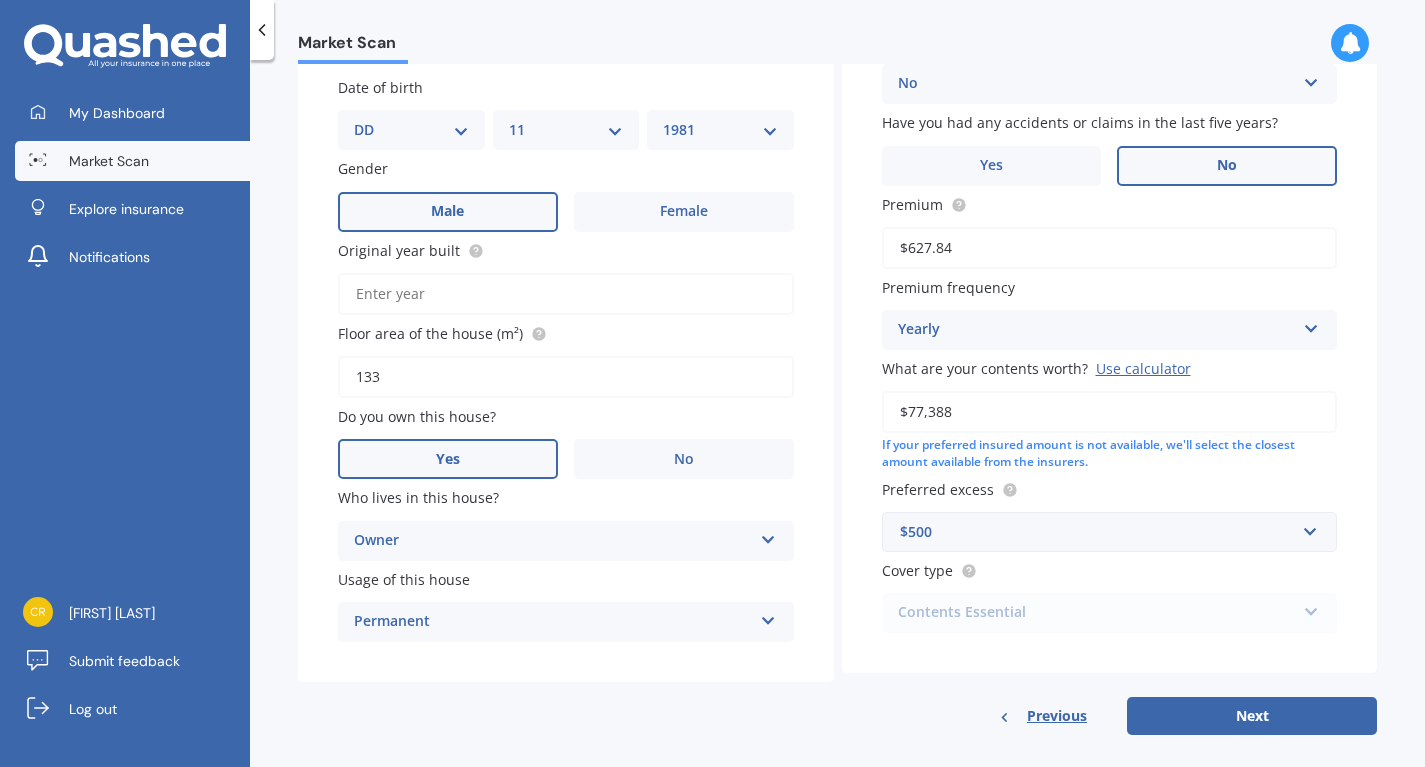 type on "133" 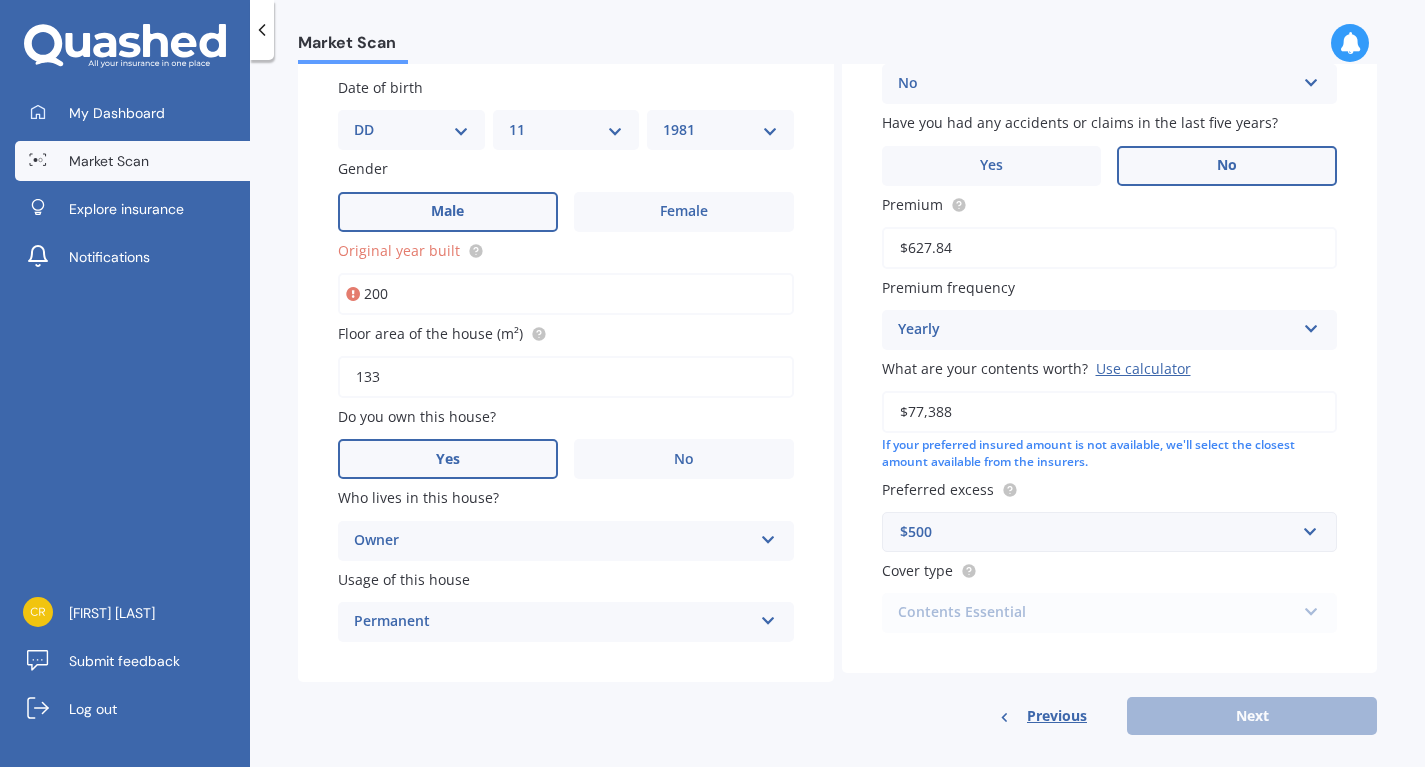 type on "2000" 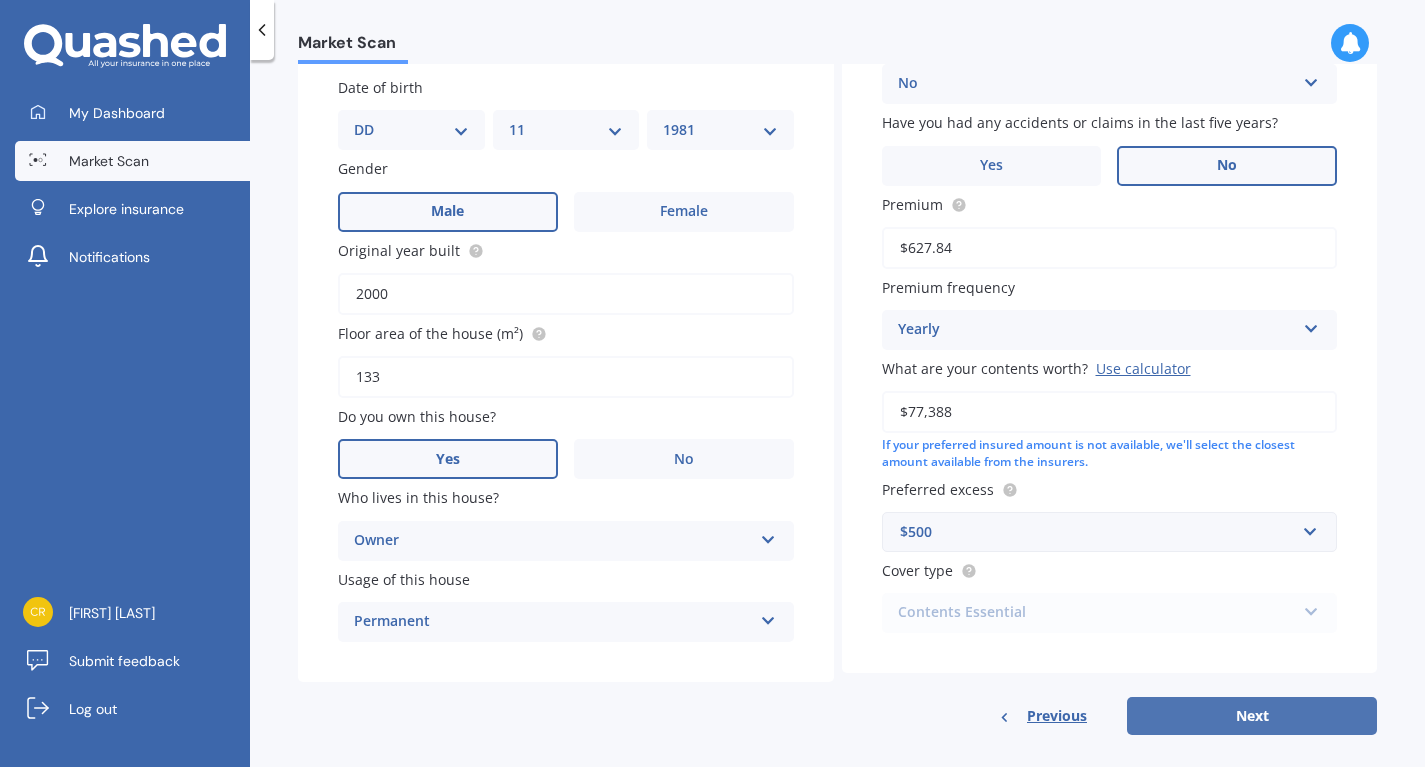 click on "Next" at bounding box center [1252, 716] 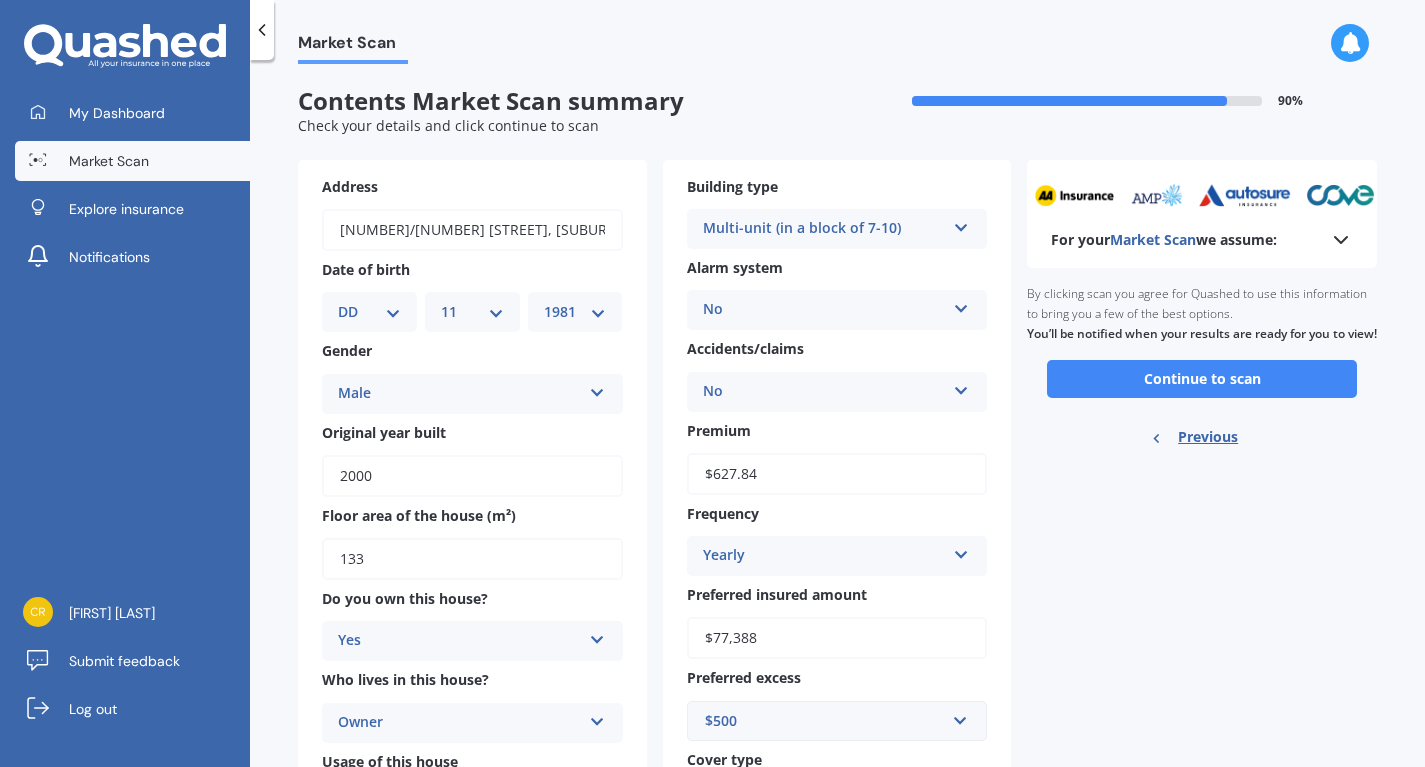 scroll, scrollTop: 0, scrollLeft: 0, axis: both 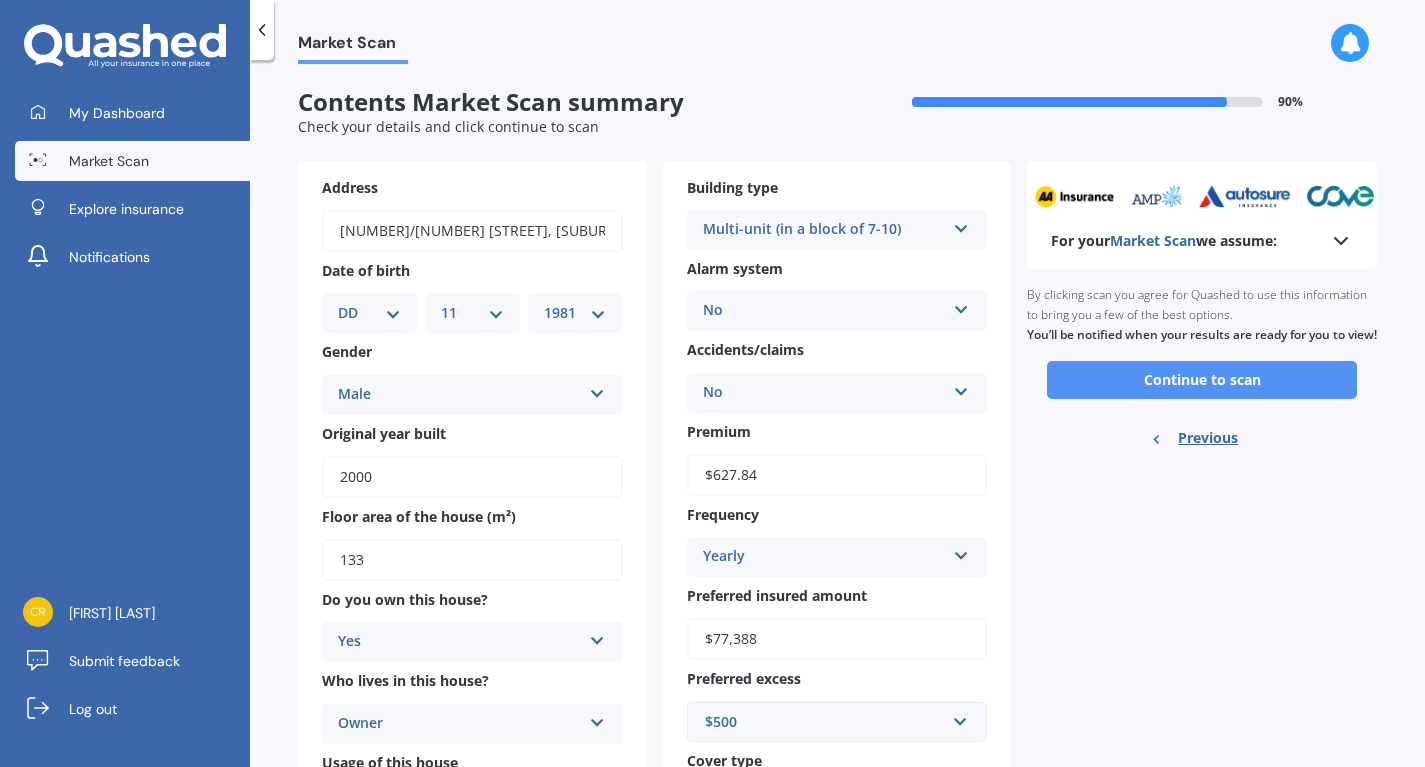 click on "Continue to scan" at bounding box center [1202, 380] 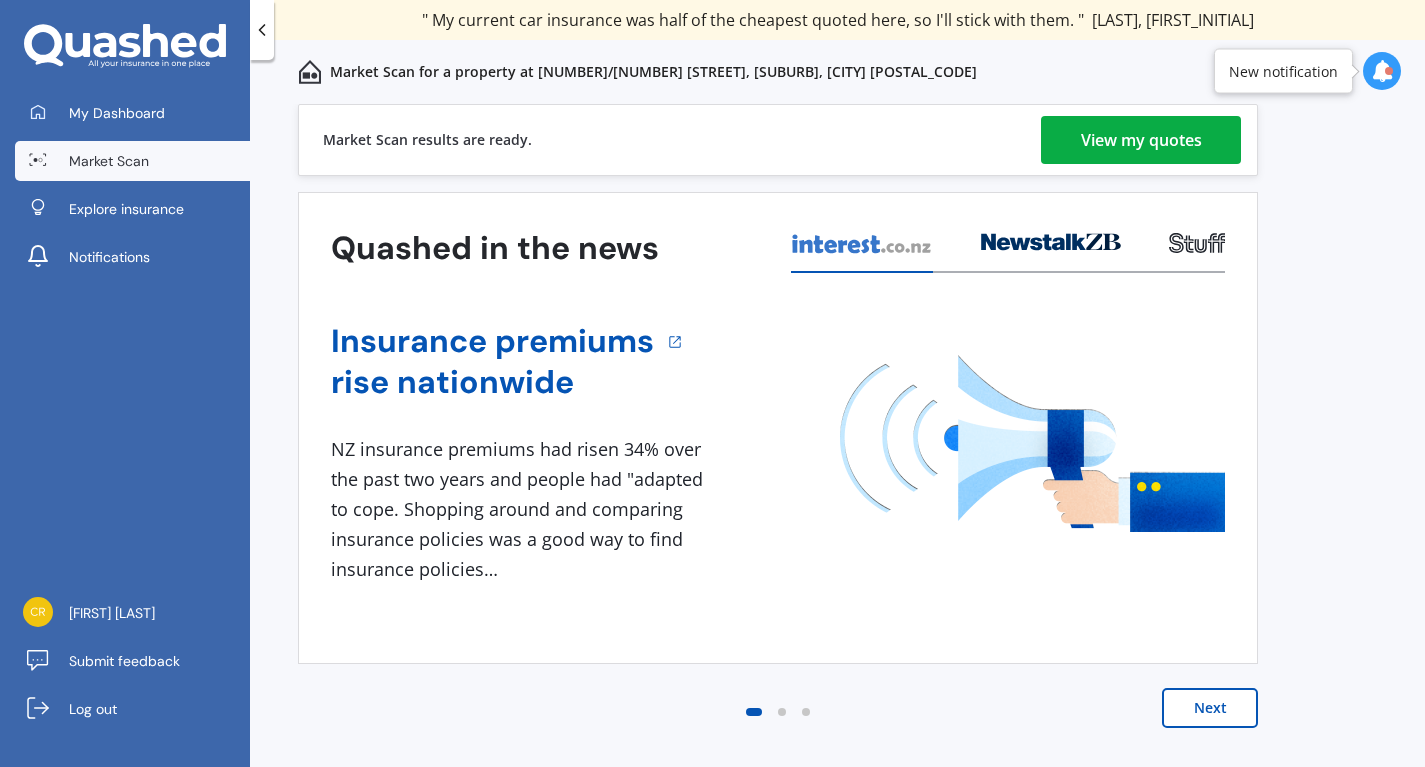 click on "View my quotes" at bounding box center [1141, 140] 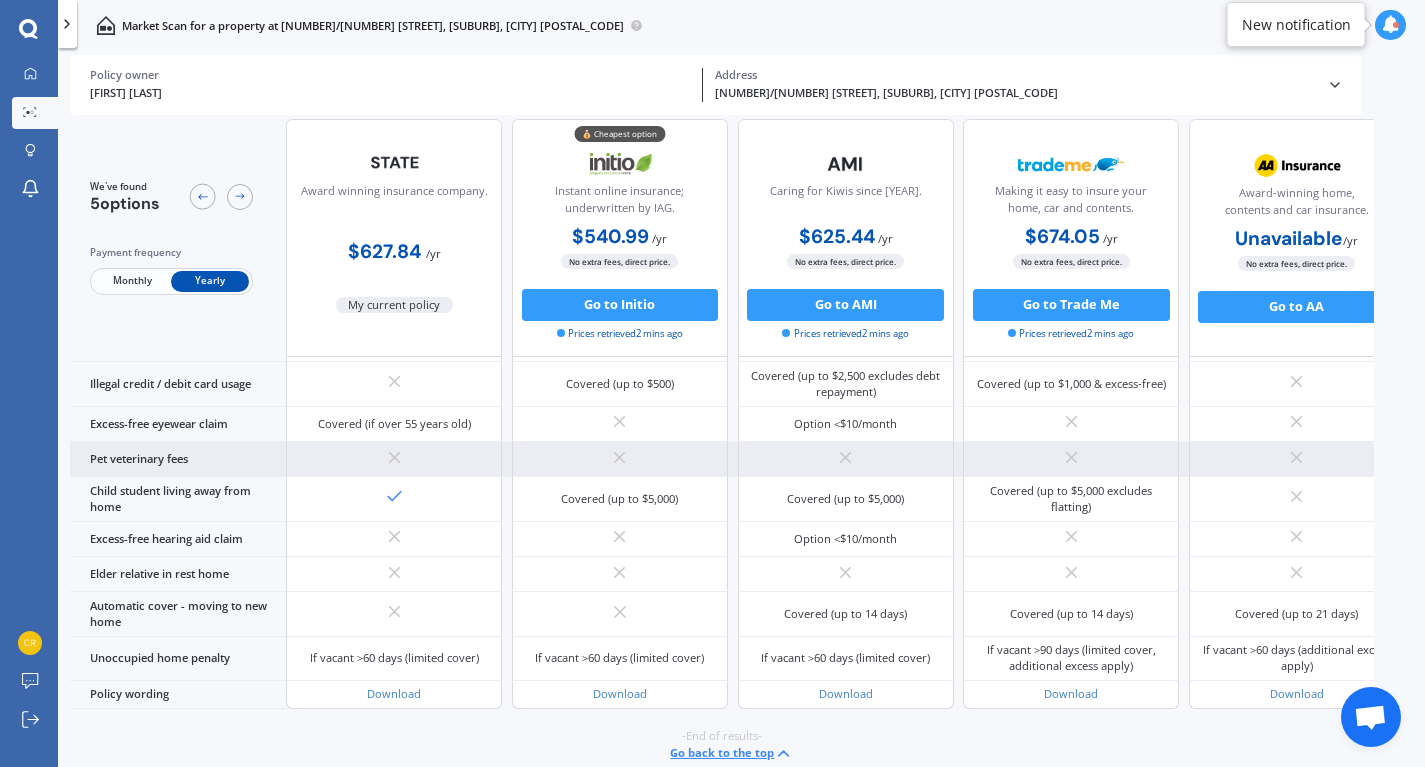 scroll, scrollTop: 1318, scrollLeft: 0, axis: vertical 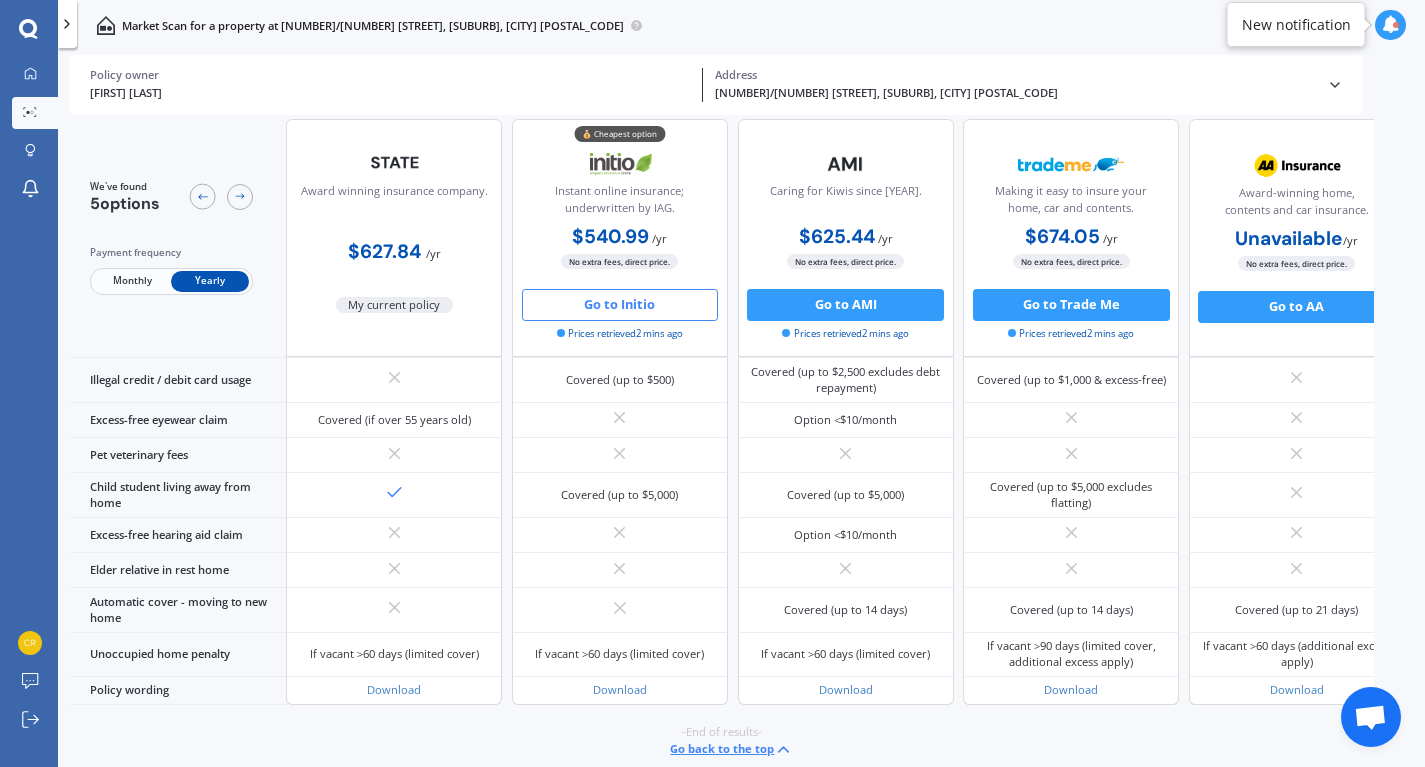 click on "Go to Initio" at bounding box center [620, 305] 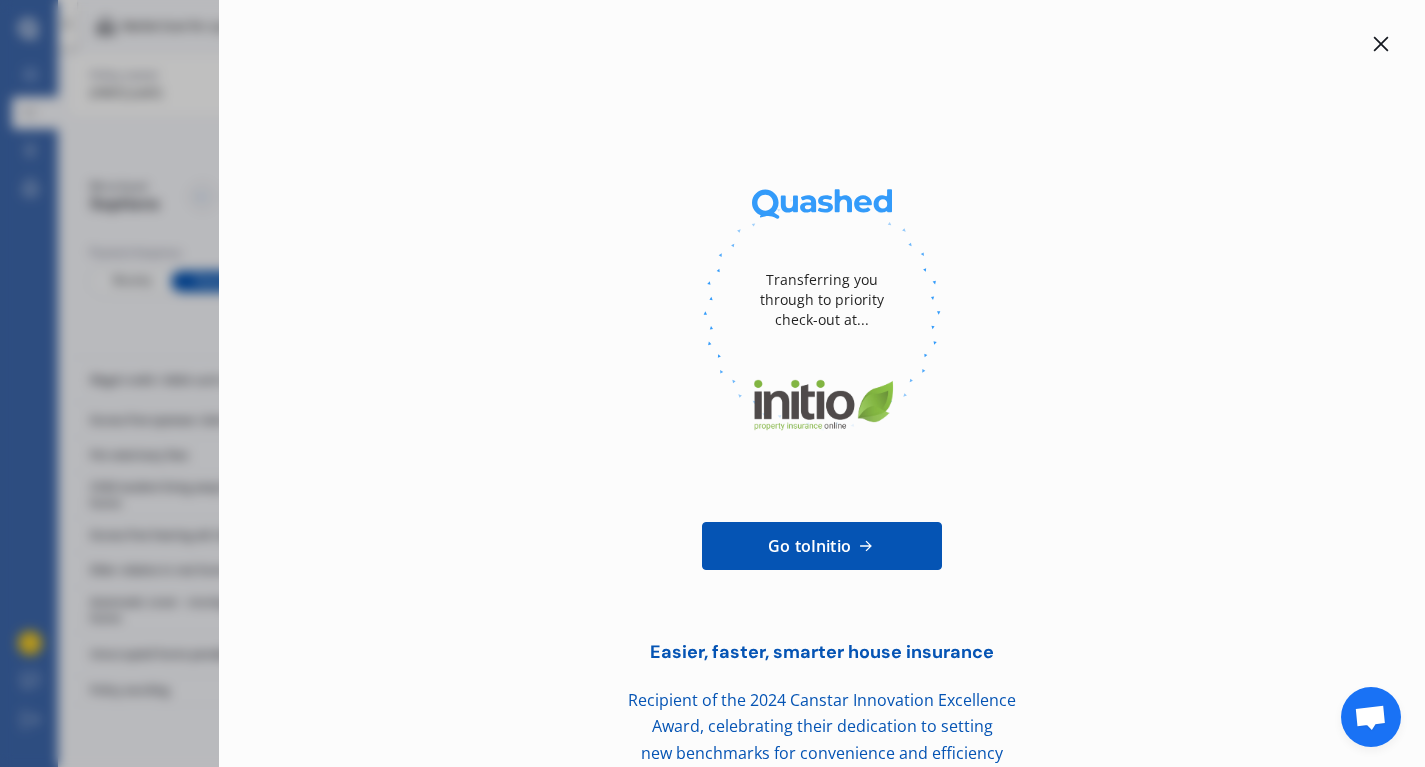 type 